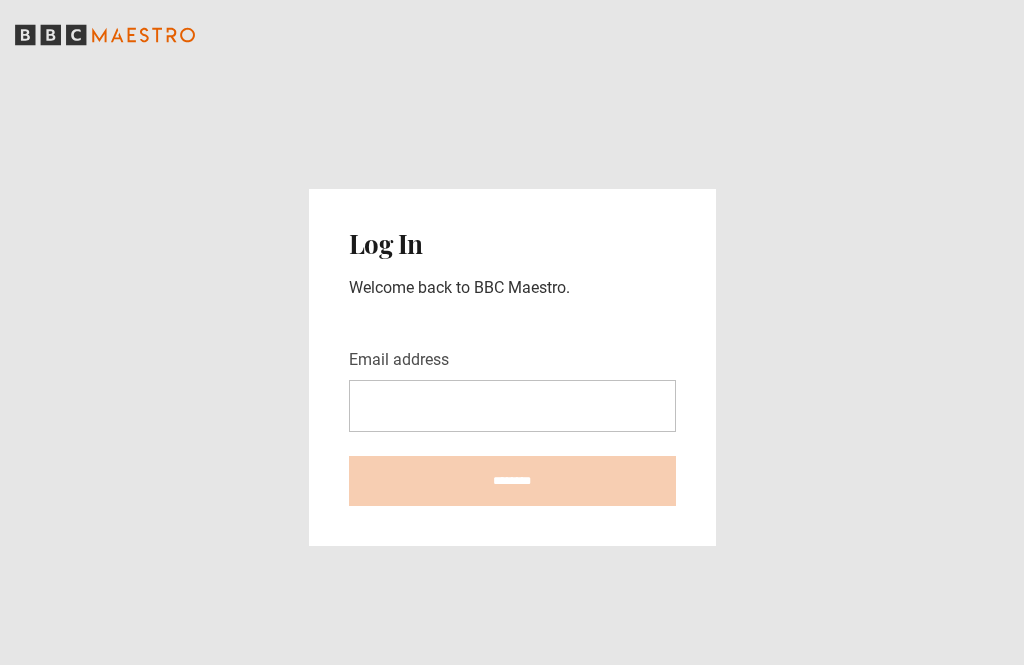 scroll, scrollTop: 0, scrollLeft: 0, axis: both 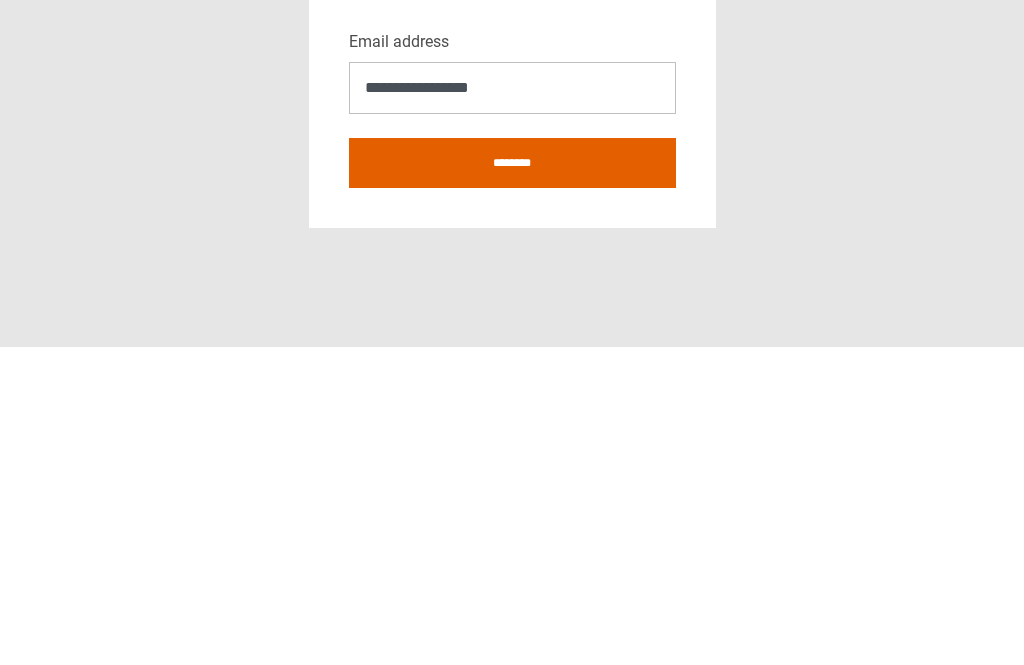 type on "**********" 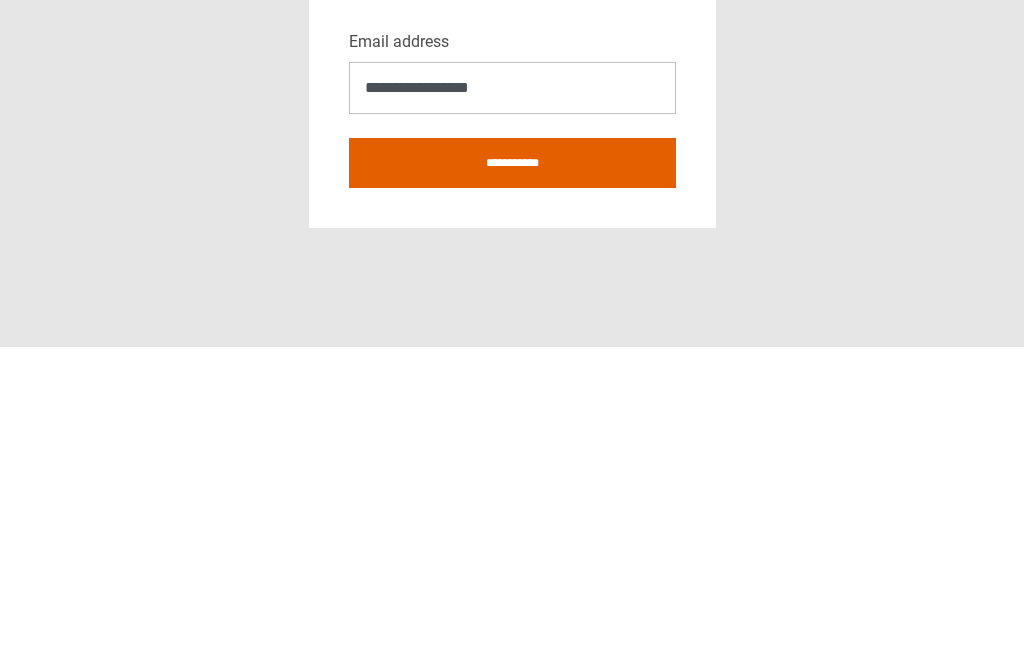 scroll, scrollTop: 83, scrollLeft: 0, axis: vertical 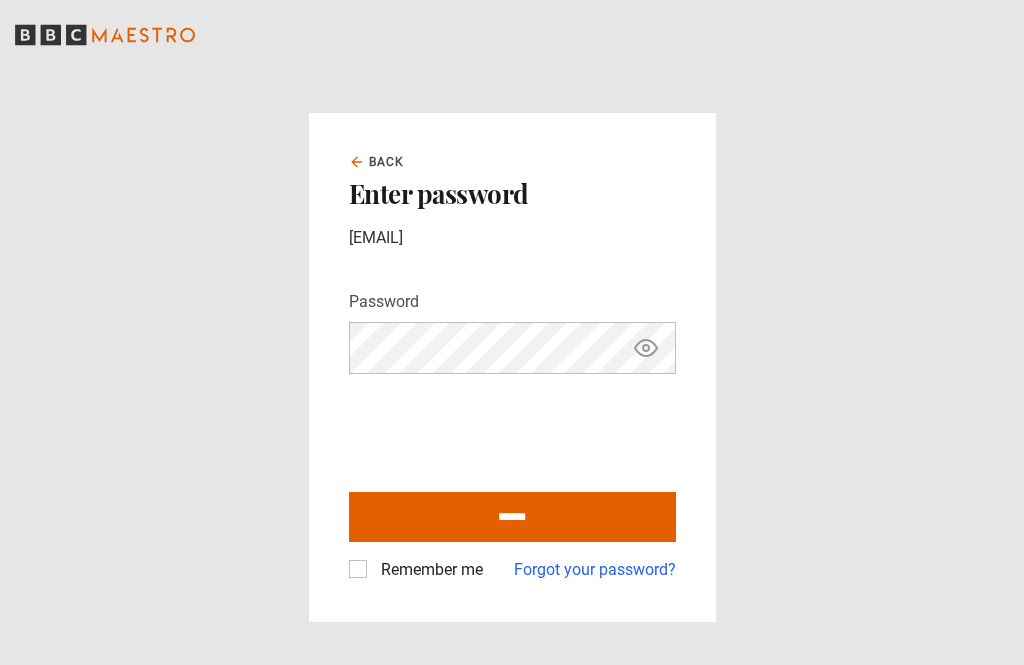 click on "******" at bounding box center [512, 517] 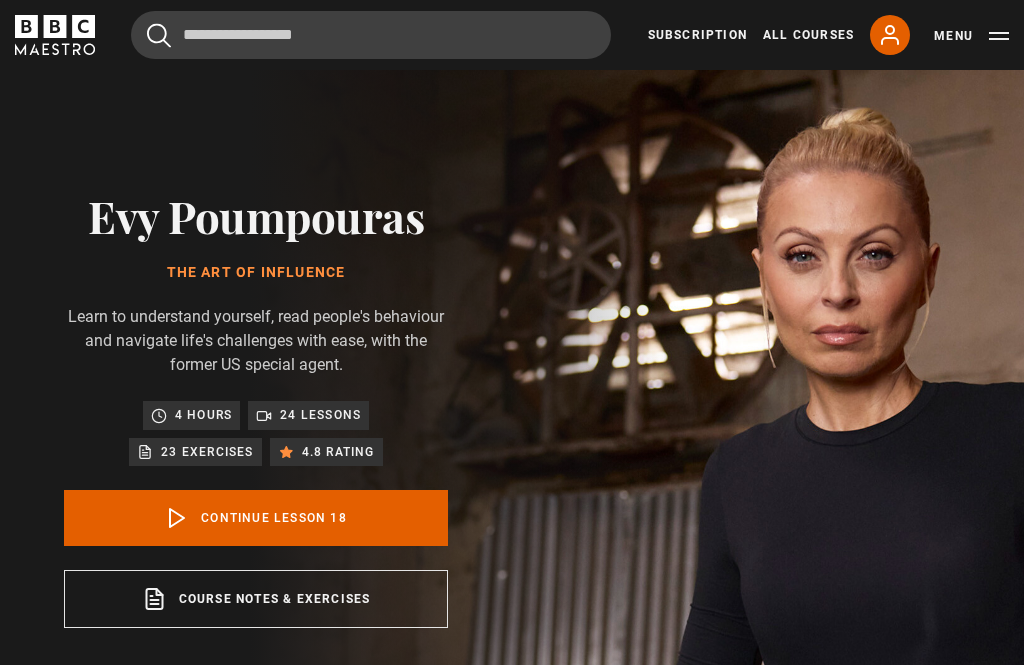 scroll, scrollTop: 758, scrollLeft: 0, axis: vertical 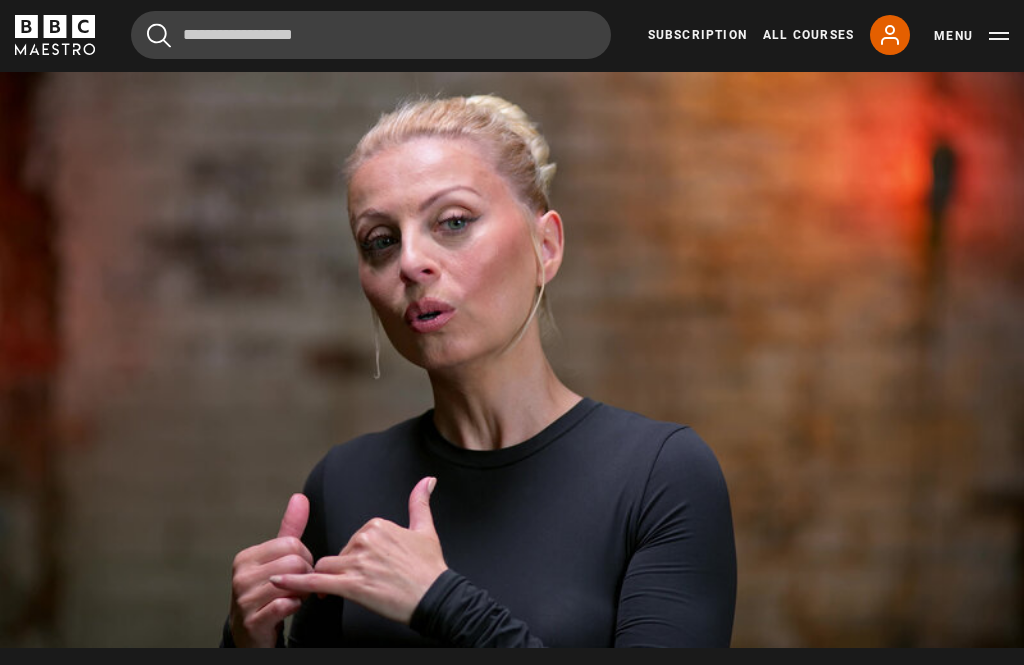 click on "Video Player is loading. Play Lesson Empathy 10s Skip Back 10 seconds Pause 10s Skip Forward 10 seconds Loaded :  46.56% Pause Mute Current Time  2:53 - Duration  7:52
Evy Poumpouras
Lesson 18
Empathy
1x Playback Rate 2x 1.5x 1x , selected 0.5x Captions captions off , selected English  Captions This is a modal window.
Lesson Completed
Up next
Give people a choice
Cancel
Do you want to save this lesson?
Save lesson
Rewatch" at bounding box center [512, 360] 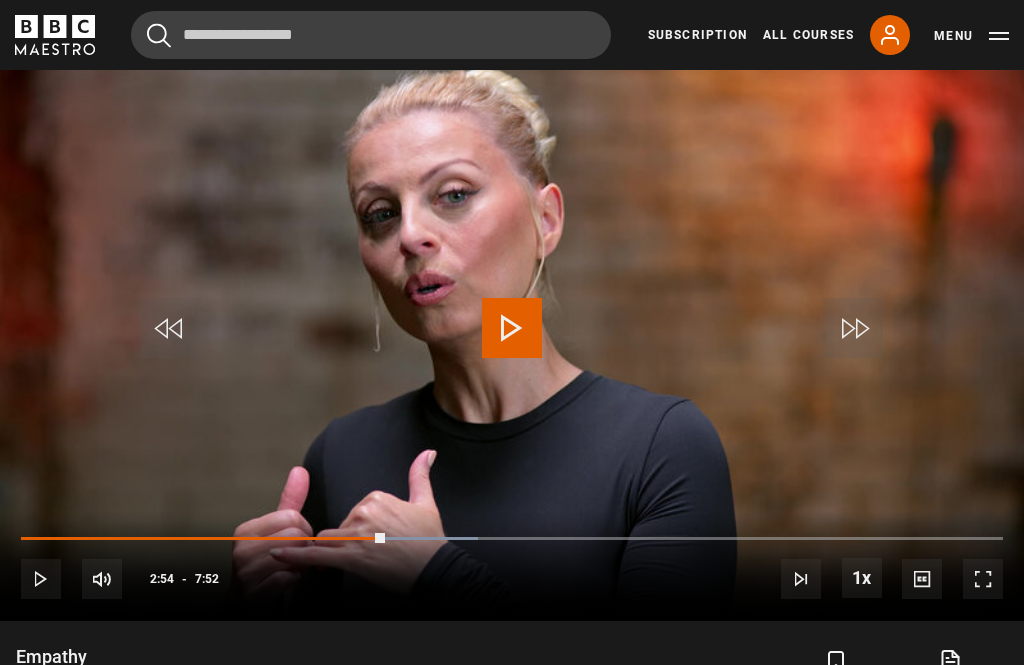 scroll, scrollTop: 867, scrollLeft: 0, axis: vertical 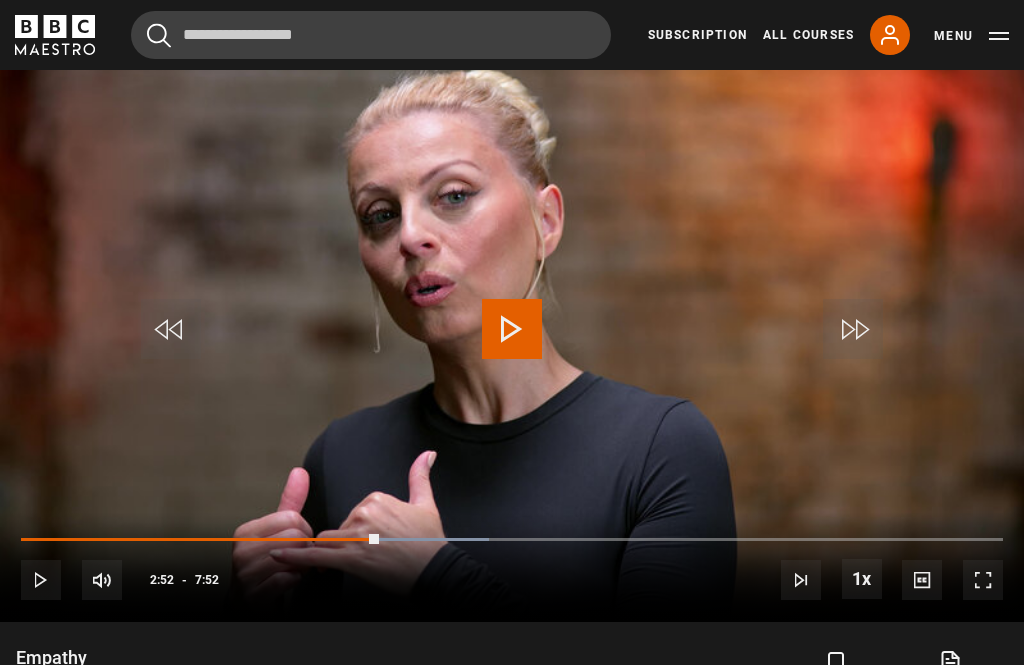 click at bounding box center (402, 540) 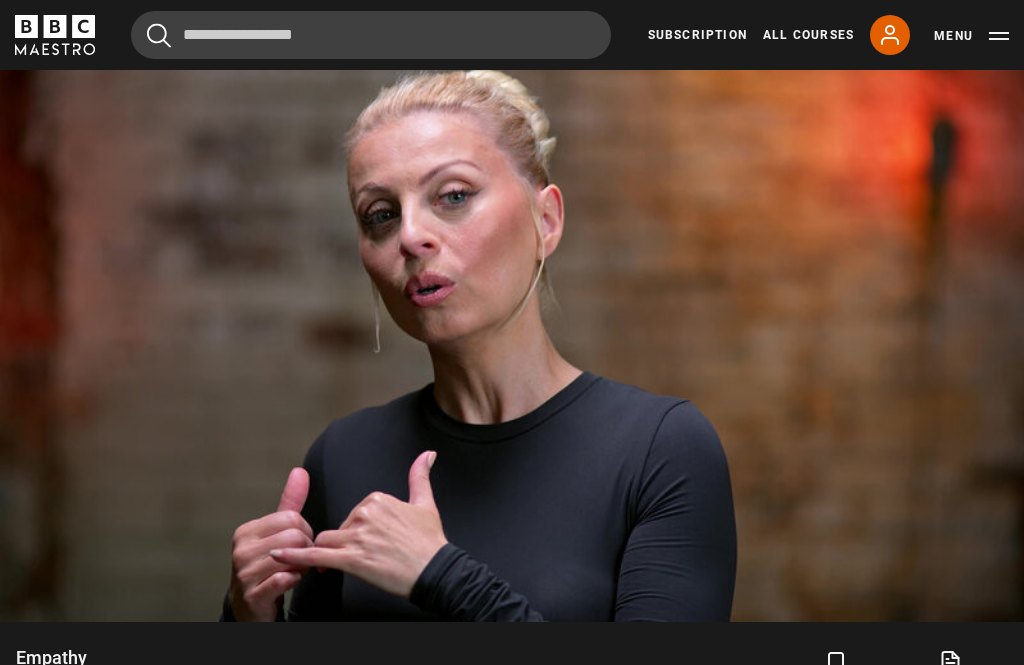click on "Video Player is loading. Play Lesson Empathy 10s Skip Back 10 seconds Pause 10s Skip Forward 10 seconds Loaded :  74.21% Pause Mute Current Time  5:04 - Duration  7:52
Evy Poumpouras
Lesson 18
Empathy
1x Playback Rate 2x 1.5x 1x , selected 0.5x Captions captions off , selected English  Captions This is a modal window.
Lesson Completed
Up next
Give people a choice
Cancel
Do you want to save this lesson?
Save lesson
Rewatch" at bounding box center [512, 334] 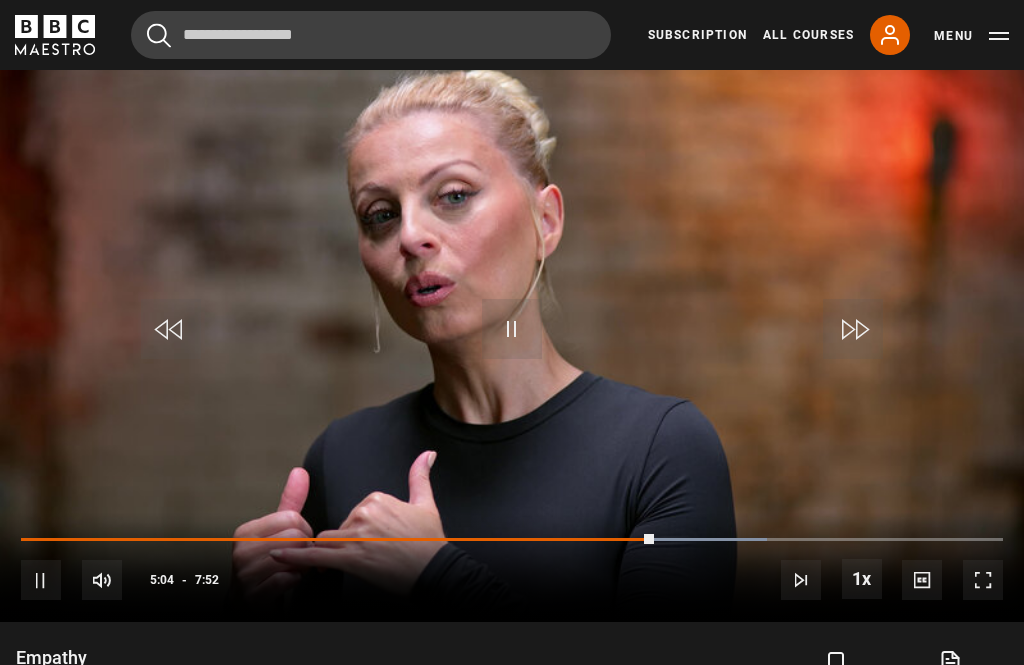 click at bounding box center [337, 540] 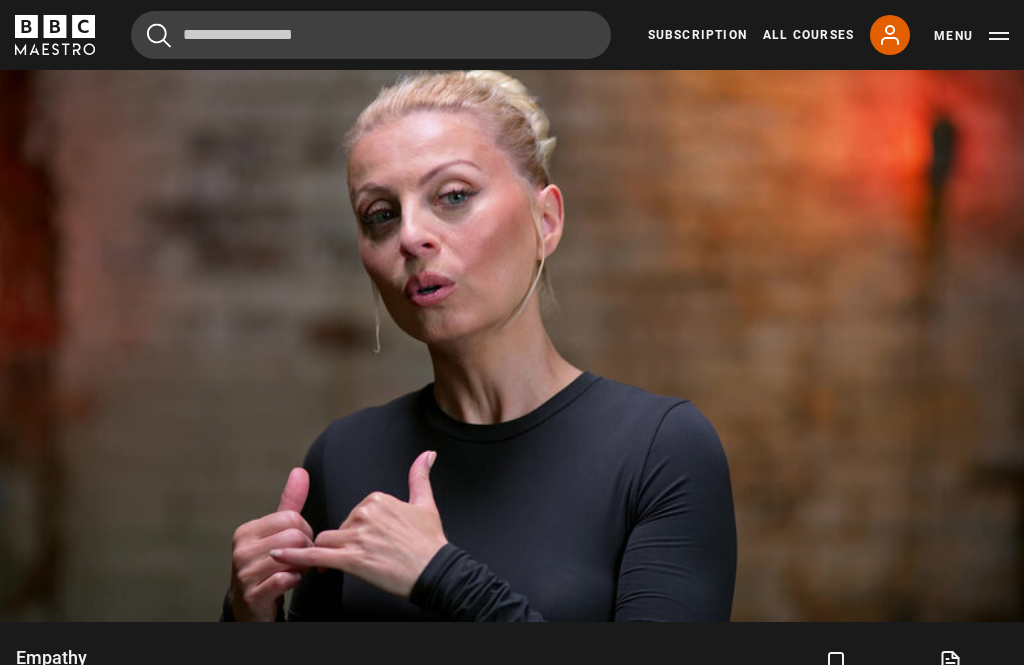 click on "Video Player is loading. Play Lesson Empathy 10s Skip Back 10 seconds Pause 10s Skip Forward 10 seconds Loaded :  99.58% Pause Mute Current Time  7:29 - Duration  7:52
Evy Poumpouras
Lesson 18
Empathy
1x Playback Rate 2x 1.5x 1x , selected 0.5x Captions captions off , selected English  Captions This is a modal window.
Lesson Completed
Up next
Give people a choice
Cancel
Do you want to save this lesson?
Save lesson
Rewatch" at bounding box center (512, 334) 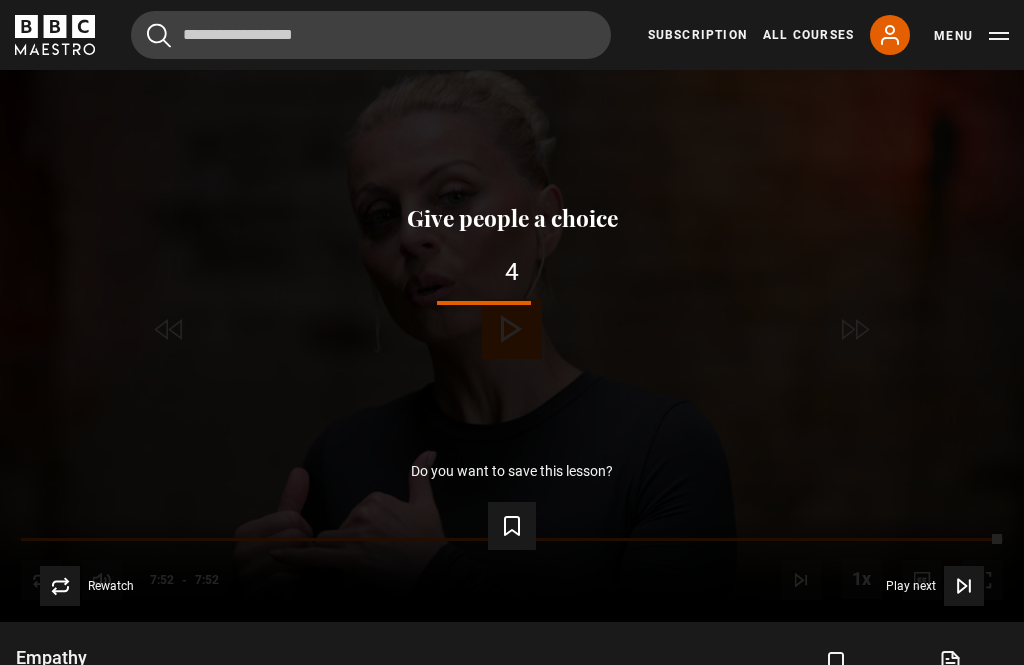 click 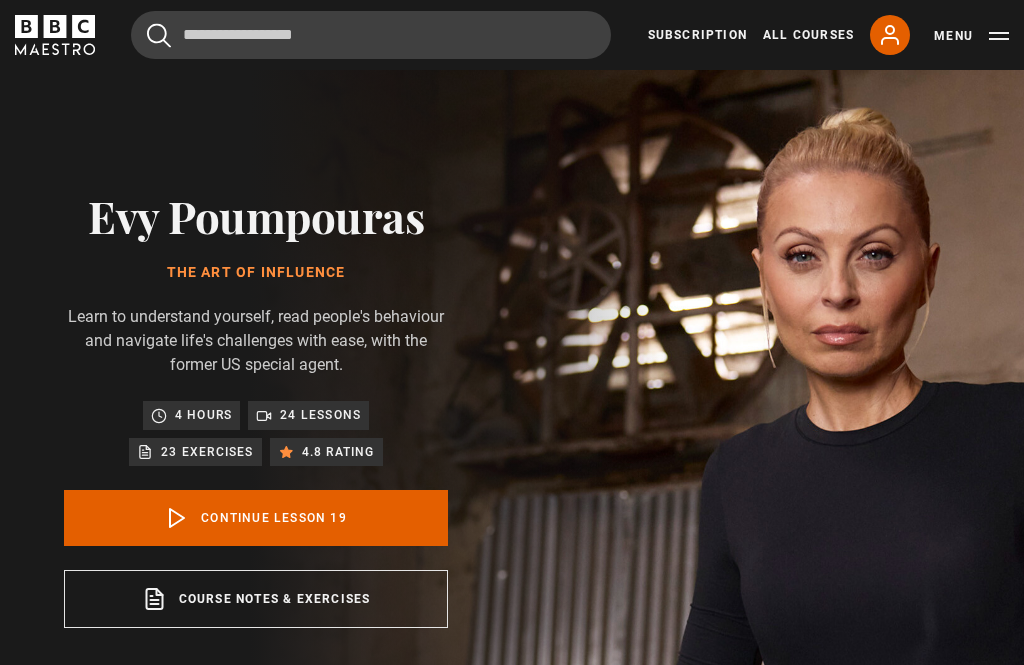 scroll, scrollTop: 0, scrollLeft: 0, axis: both 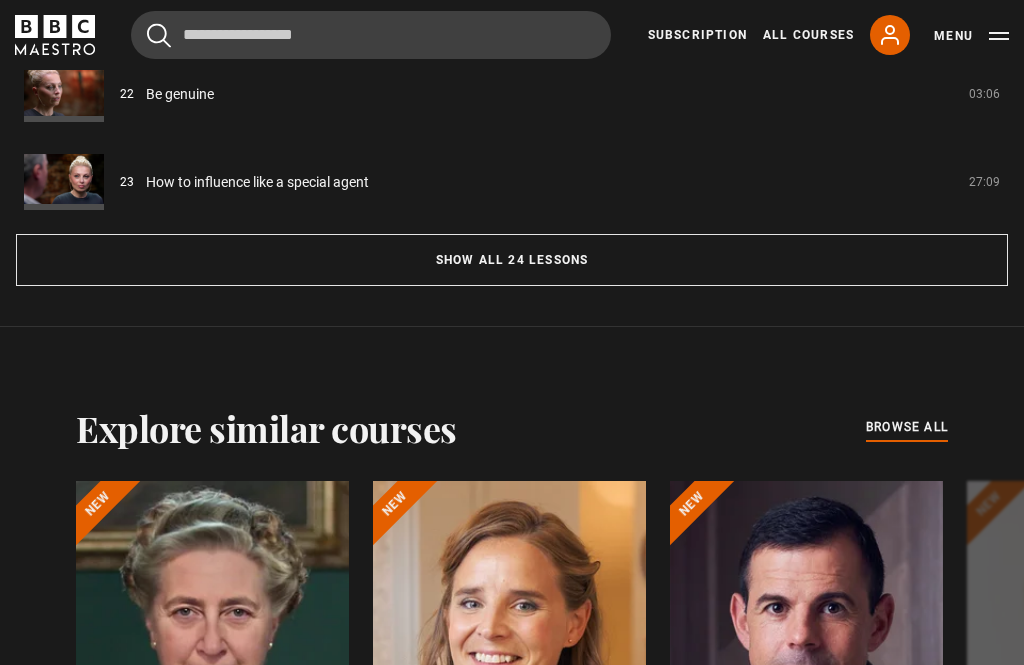 click on "Show all 24 lessons" at bounding box center (512, 261) 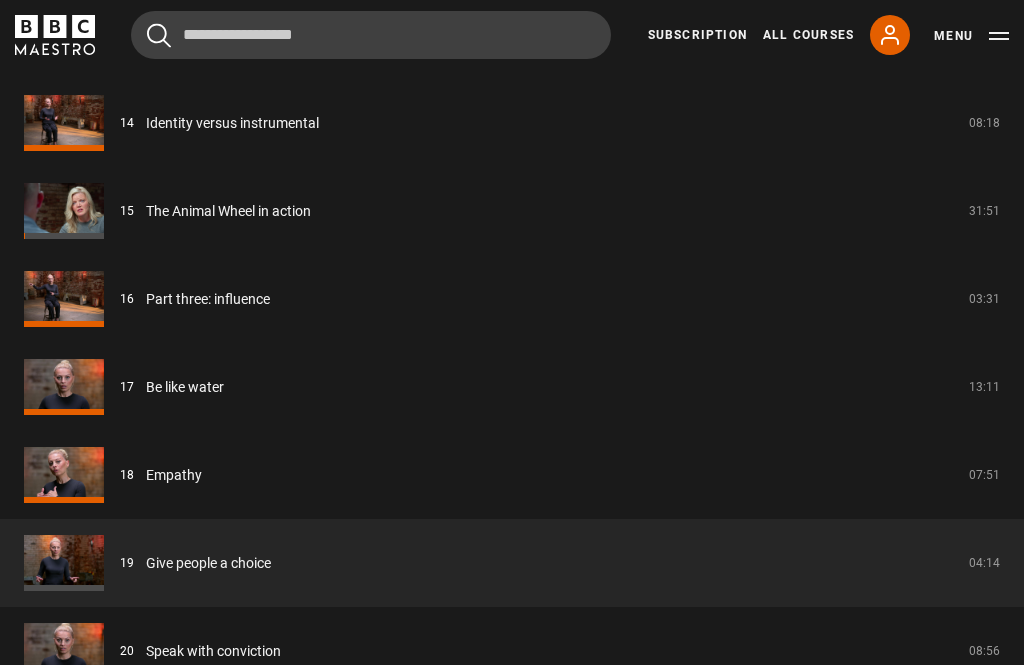 scroll, scrollTop: 2836, scrollLeft: 0, axis: vertical 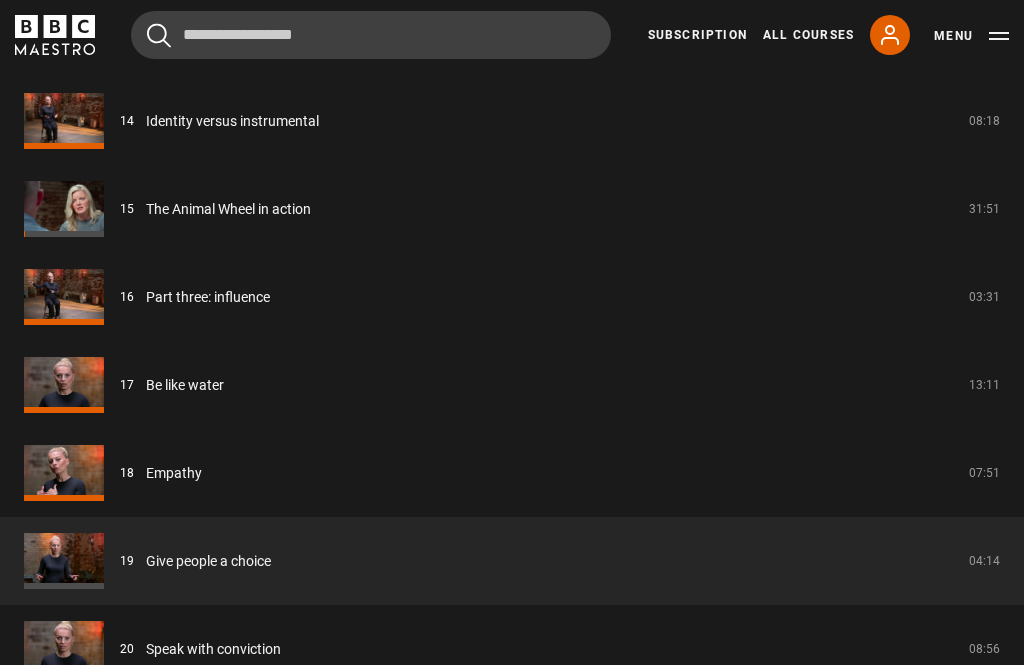 click on "Empathy" at bounding box center [174, 474] 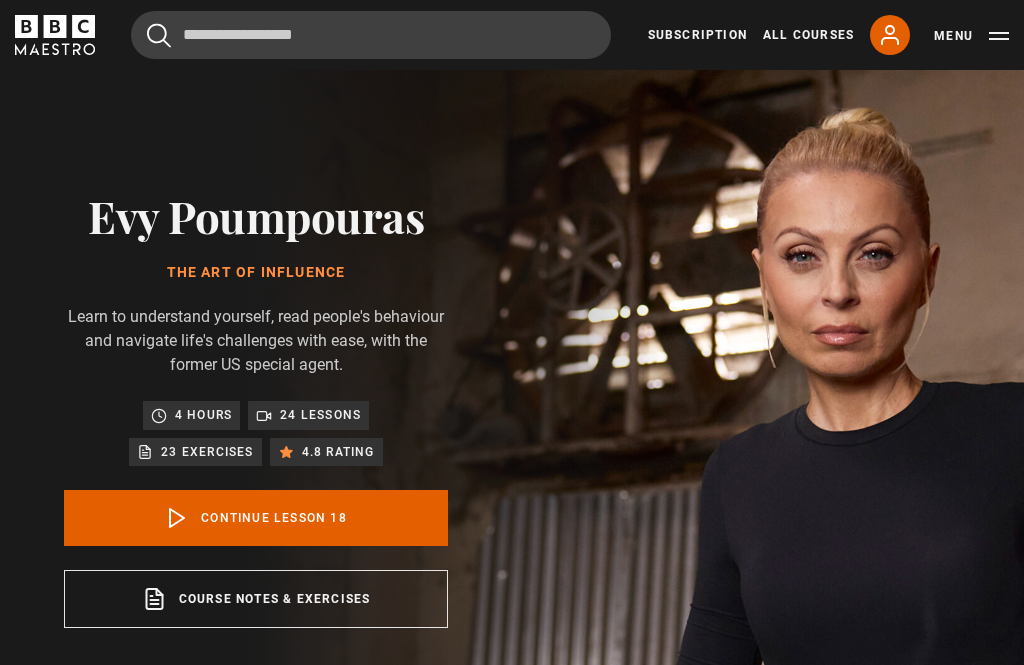 scroll, scrollTop: 1055, scrollLeft: 0, axis: vertical 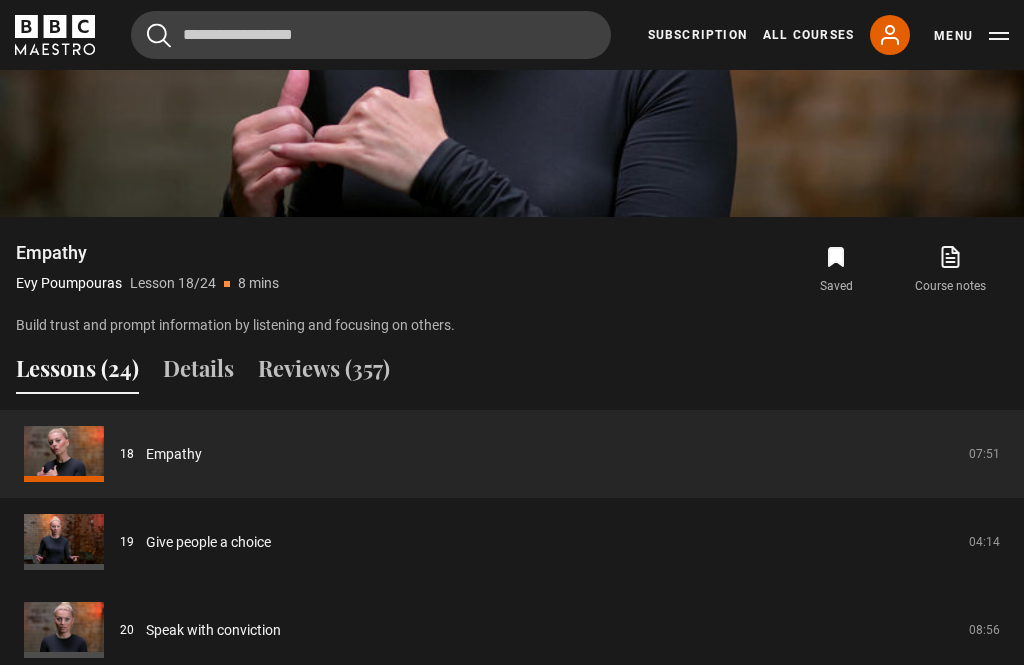 click on "Give people a choice" at bounding box center [208, 542] 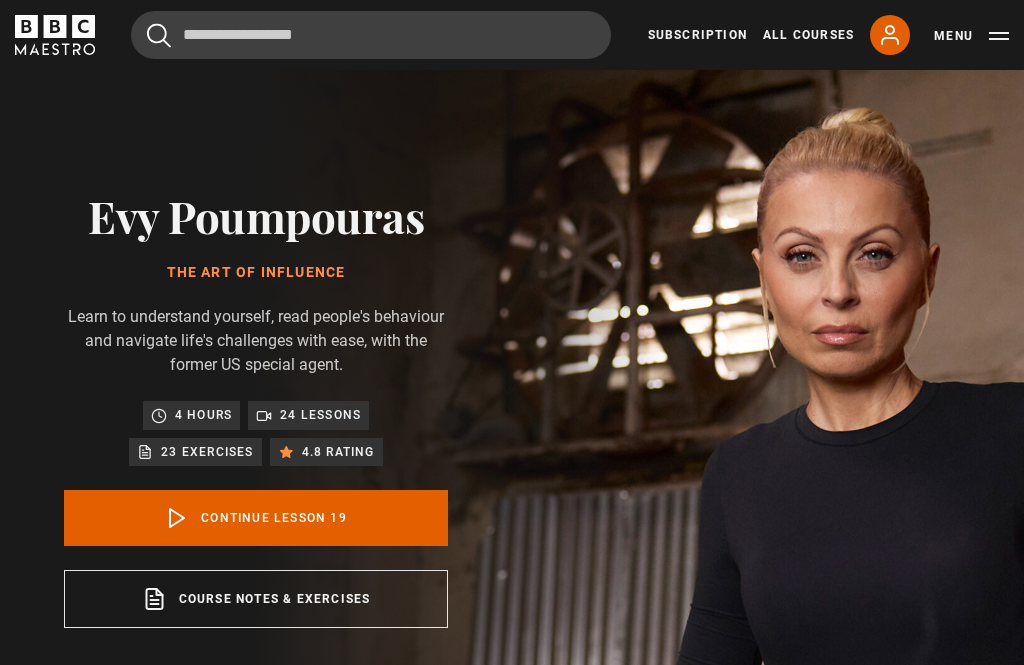 scroll, scrollTop: 758, scrollLeft: 0, axis: vertical 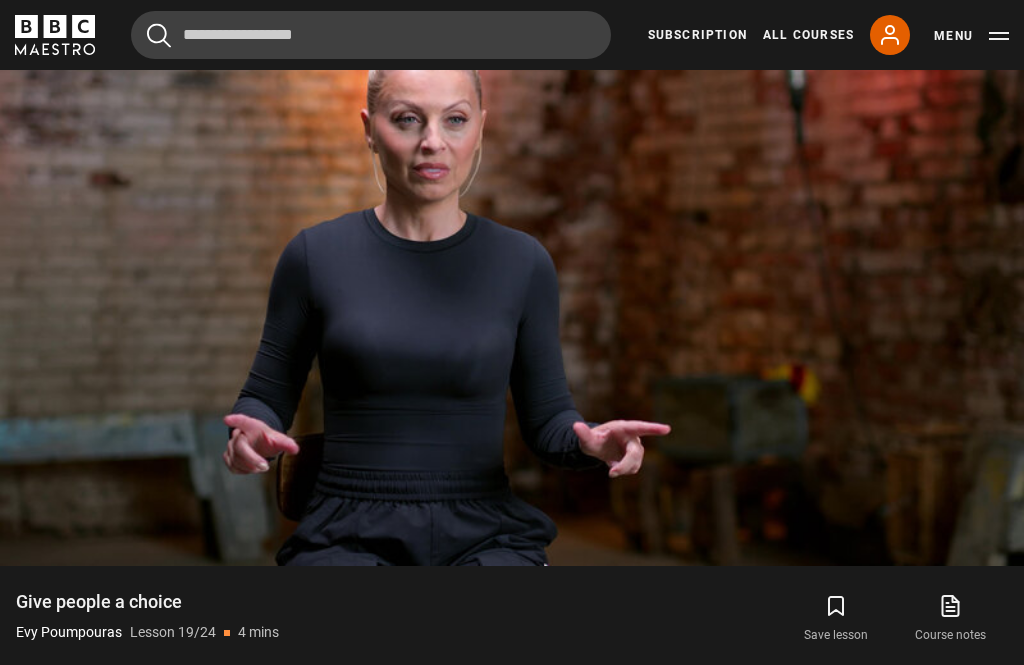 click 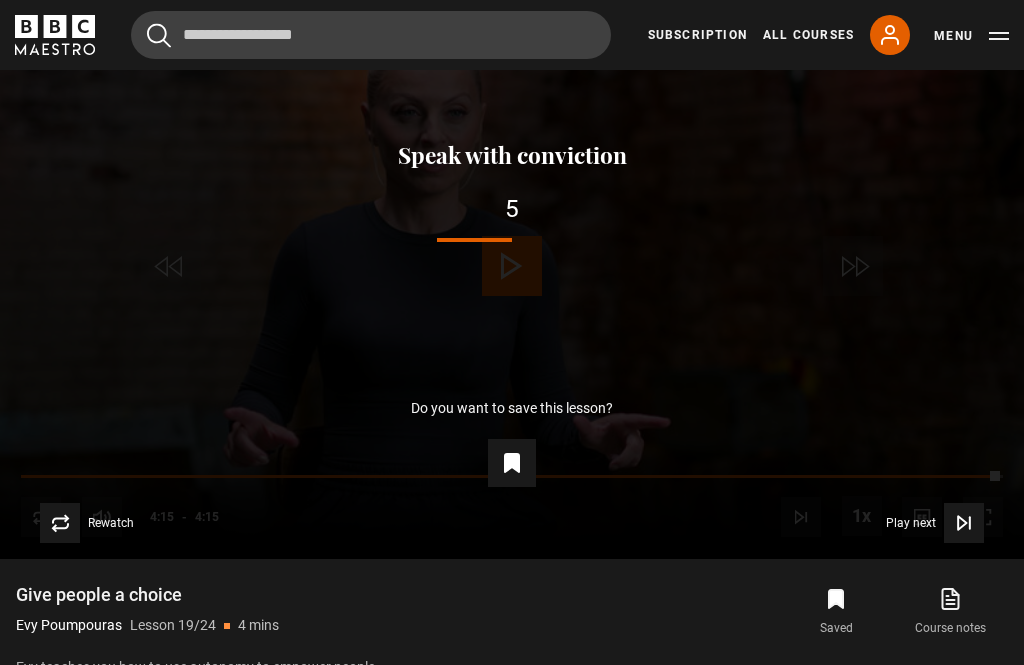 scroll, scrollTop: 920, scrollLeft: 0, axis: vertical 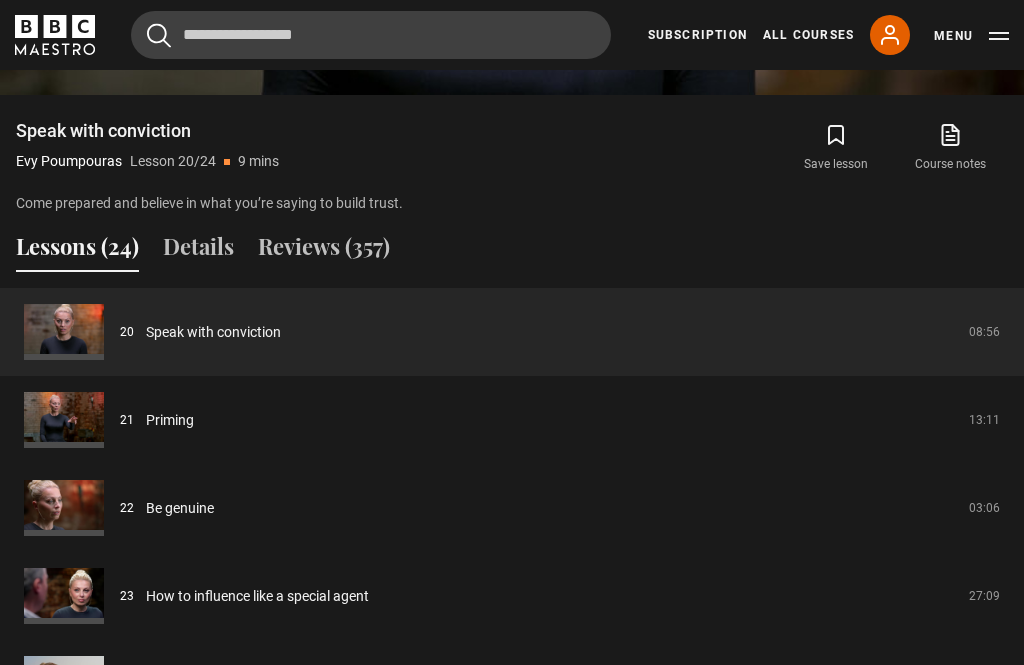 click on "Speak with conviction" at bounding box center (213, 332) 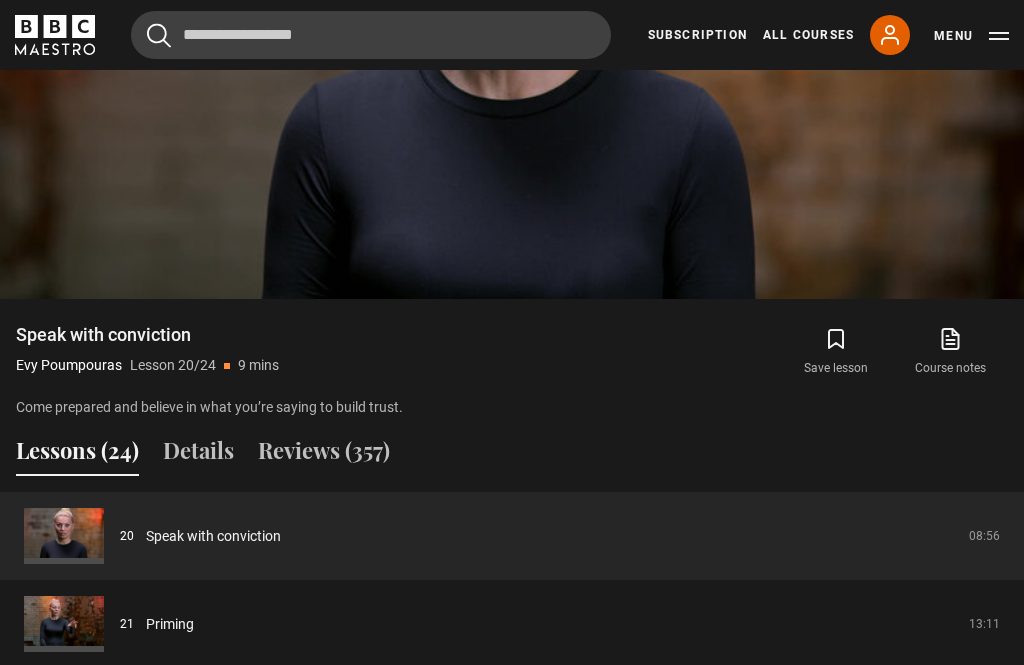 scroll, scrollTop: 1190, scrollLeft: 0, axis: vertical 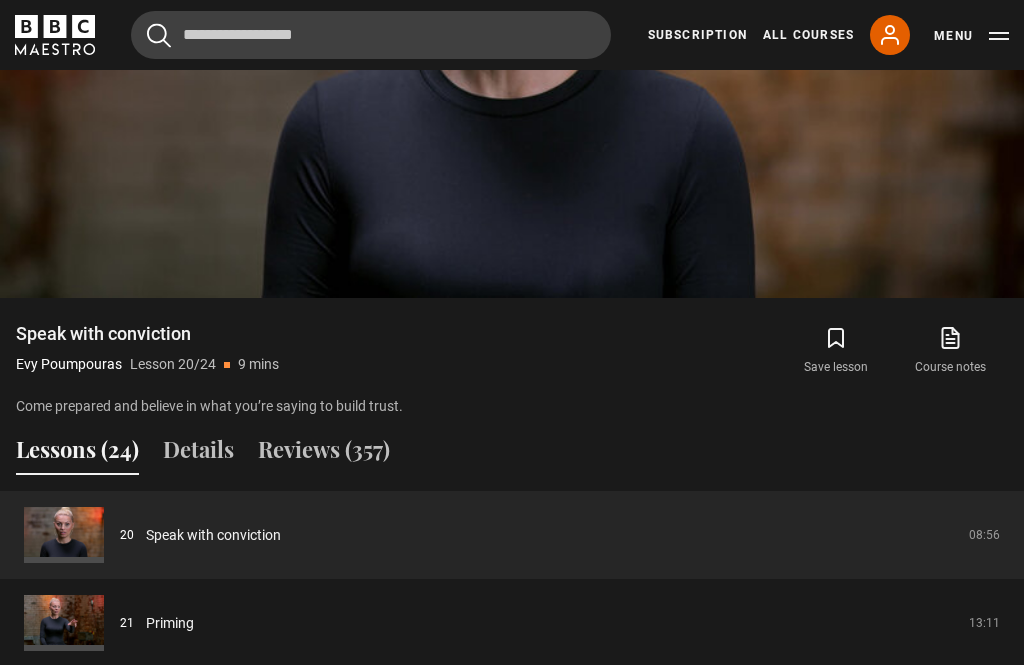click 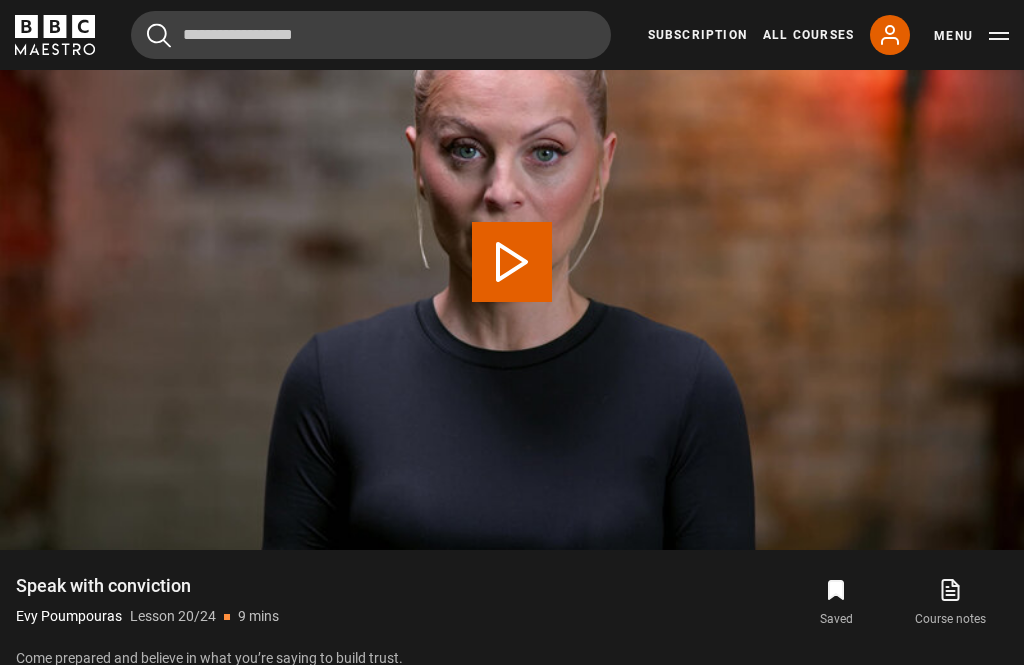 scroll, scrollTop: 936, scrollLeft: 0, axis: vertical 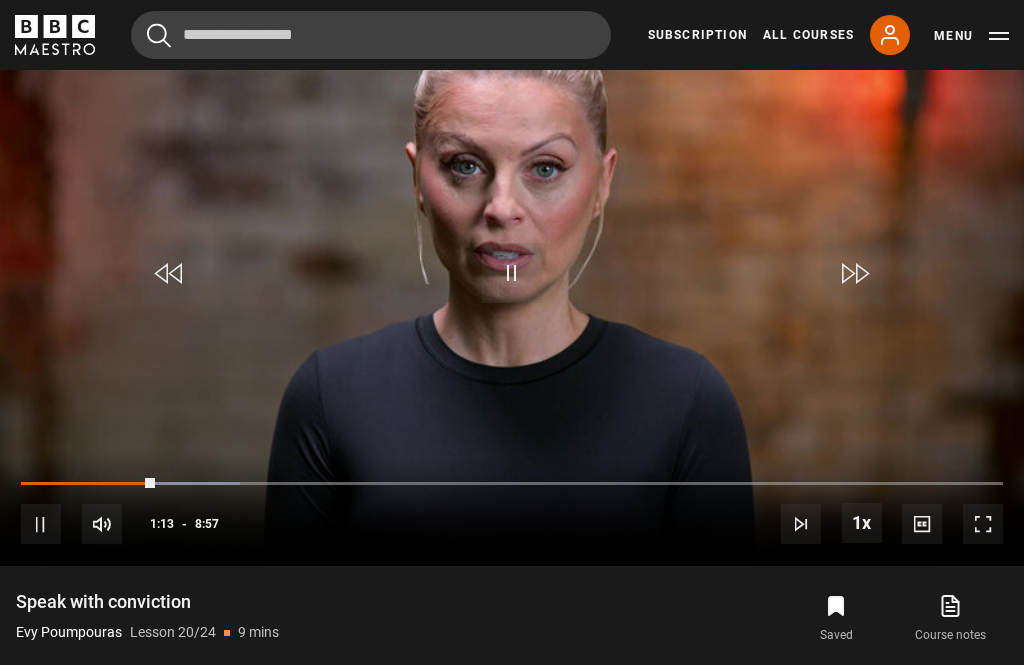click on "Video Player is loading. Play Lesson Speak with conviction 10s Skip Back 10 seconds Pause 10s Skip Forward 10 seconds Loaded :  22.29% Pause Mute Current Time  1:13 - Duration  8:57
Evy Poumpouras
Lesson 20
Speak with conviction
1x Playback Rate 2x 1.5x 1x , selected 0.5x Captions captions off , selected English  Captions This is a modal window.
Lesson Completed
Up next
Priming
Cancel
Do you want to save this lesson?
You saved this lesson" at bounding box center (512, 278) 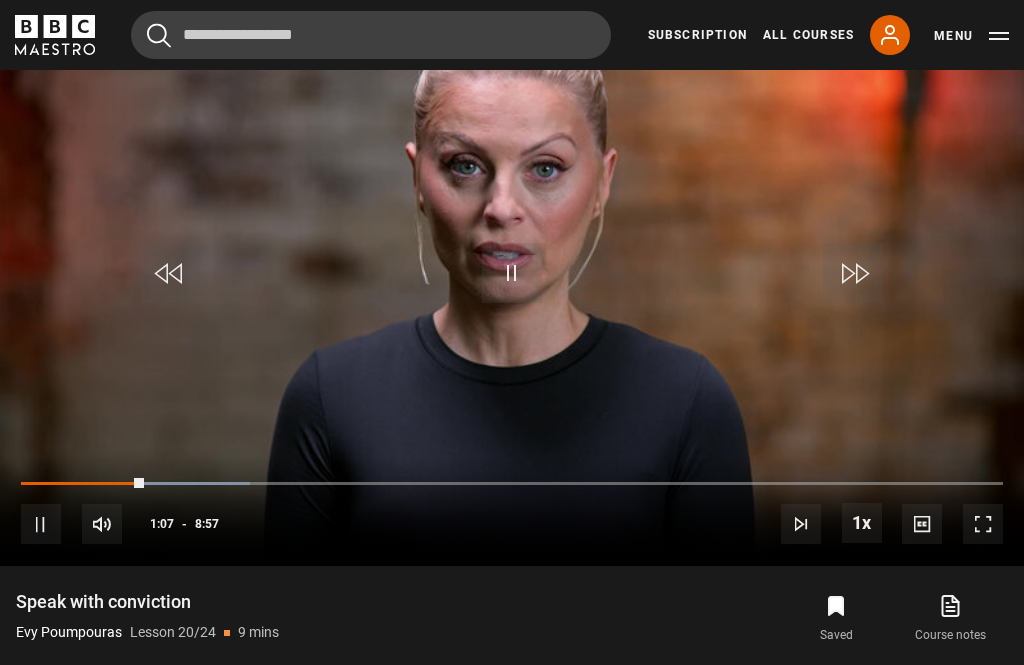 click on "Video Player is loading. Play Lesson Speak with conviction 10s Skip Back 10 seconds Pause 10s Skip Forward 10 seconds Loaded :  23.29% Pause Mute Current Time  1:07 - Duration  8:57
Evy Poumpouras
Lesson 20
Speak with conviction
1x Playback Rate 2x 1.5x 1x , selected 0.5x Captions captions off , selected English  Captions This is a modal window.
Lesson Completed
Up next
Priming
Cancel
Do you want to save this lesson?
You saved this lesson" at bounding box center (512, 278) 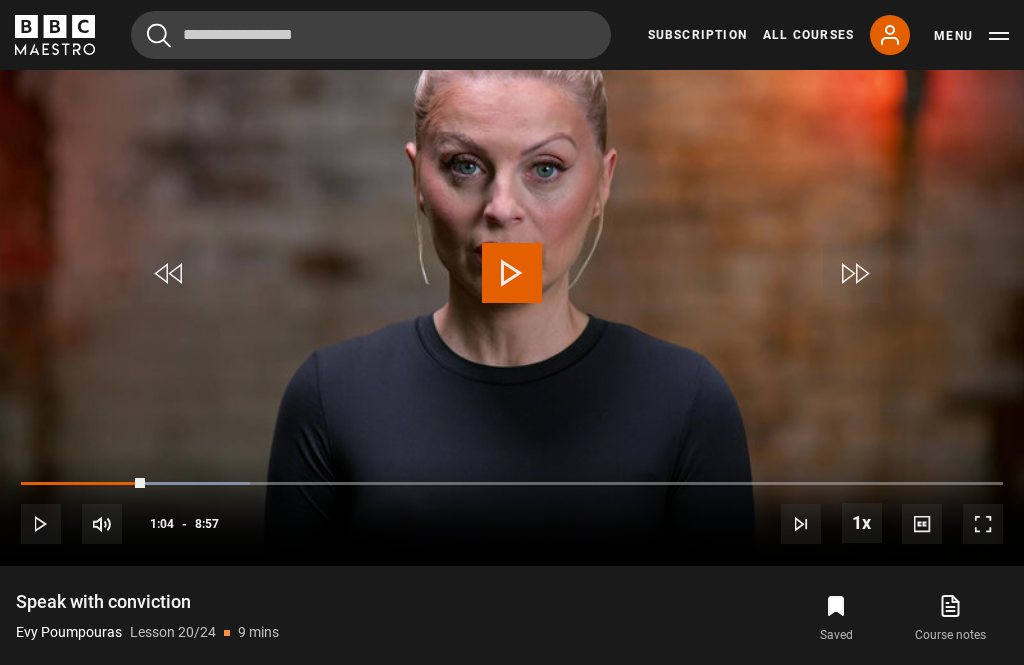 click at bounding box center [172, 484] 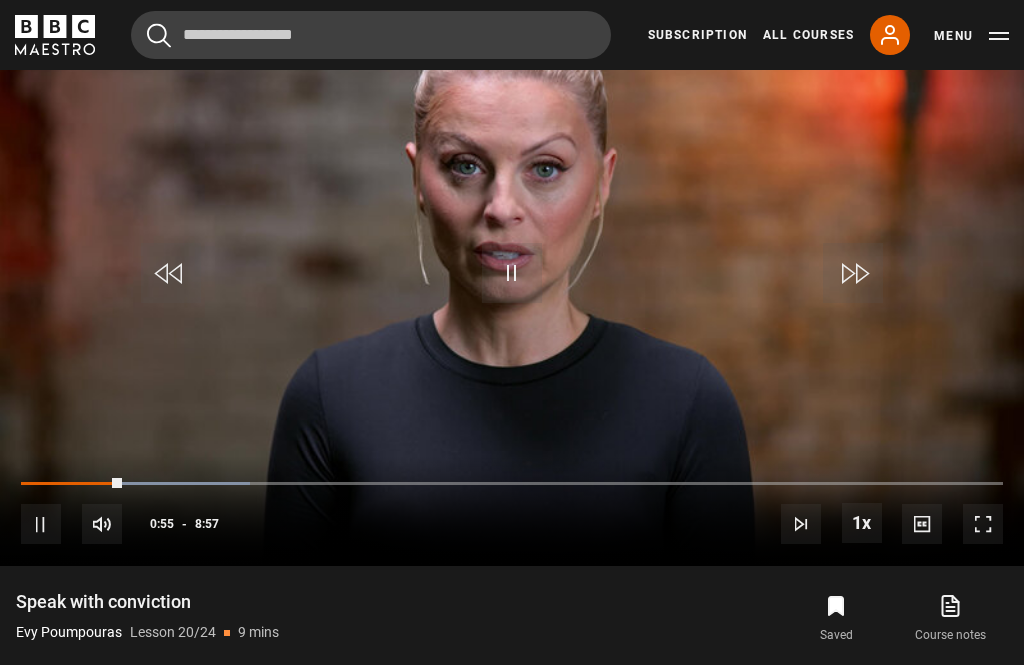 click on "10s Skip Back 10 seconds Pause 10s Skip Forward 10 seconds Loaded :  23.29% Pause Mute Current Time  0:55 - Duration  8:57
Evy Poumpouras
Lesson 20
Speak with conviction
1x Playback Rate 2x 1.5x 1x , selected 0.5x Captions captions off , selected English  Captions" at bounding box center [512, 511] 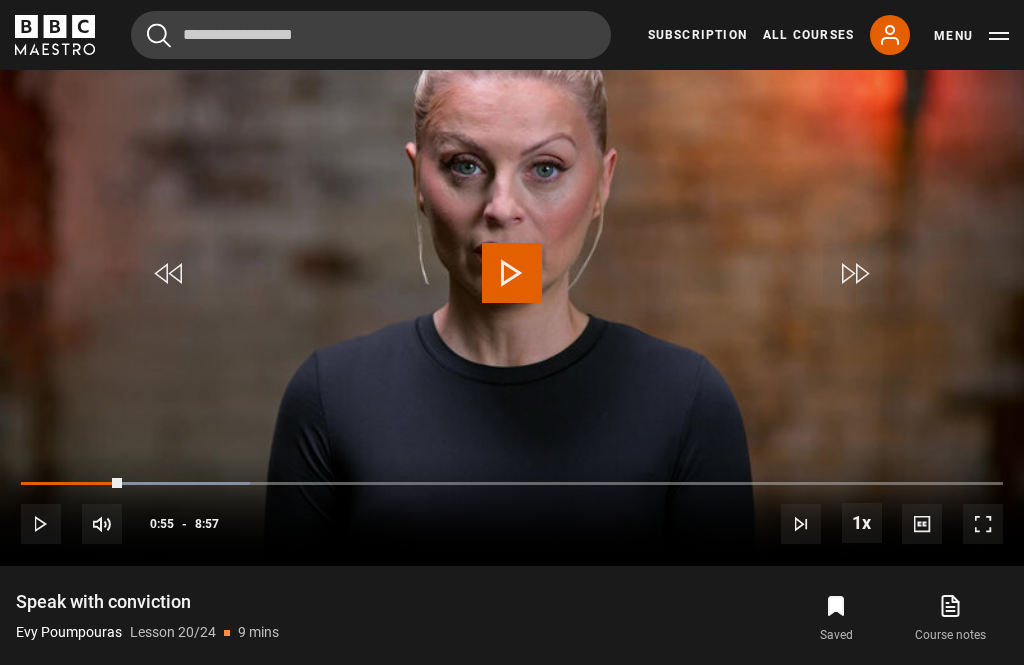 click at bounding box center [172, 484] 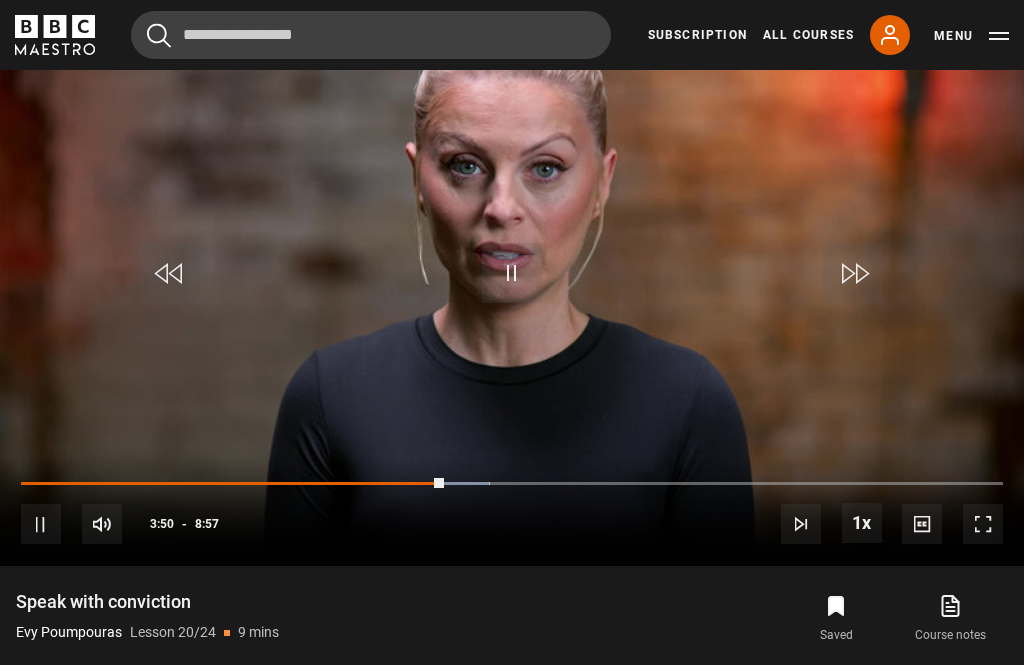 click on "Video Player is loading. Play Lesson Speak with conviction 10s Skip Back 10 seconds Pause 10s Skip Forward 10 seconds Loaded :  47.71% Pause Mute Current Time  3:50 - Duration  8:57
Evy Poumpouras
Lesson 20
Speak with conviction
1x Playback Rate 2x 1.5x 1x , selected 0.5x Captions captions off , selected English  Captions This is a modal window.
Lesson Completed
Up next
Priming
Cancel
Do you want to save this lesson?
You saved this lesson" at bounding box center [512, 278] 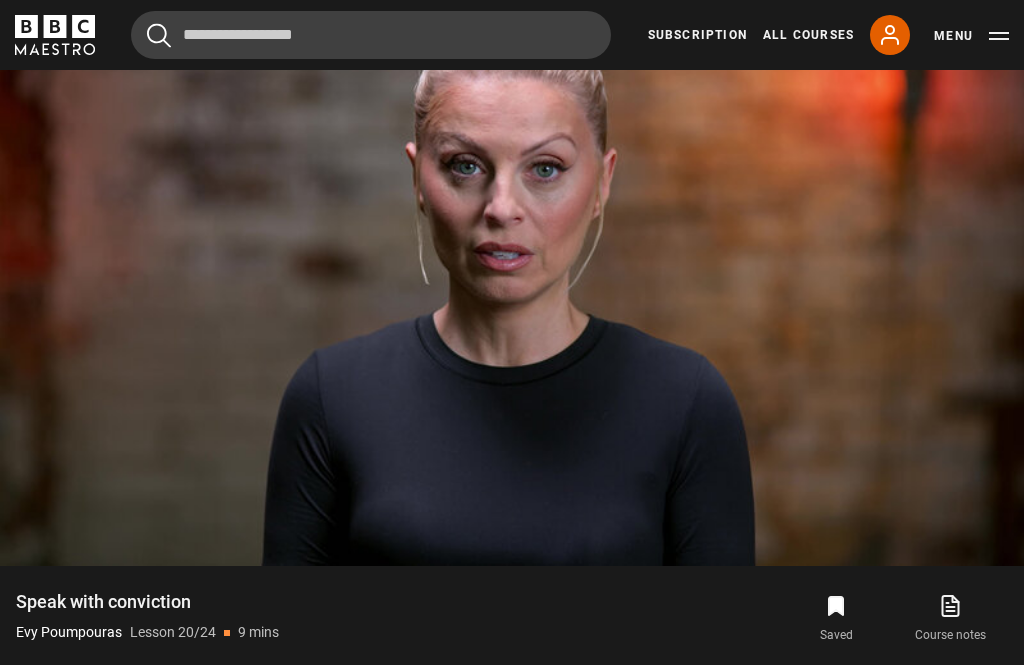 click on "Video Player is loading. Play Lesson Speak with conviction 10s Skip Back 10 seconds Pause 10s Skip Forward 10 seconds Loaded :  58.66% Pause Mute Current Time  4:26 - Duration  8:57
Evy Poumpouras
Lesson 20
Speak with conviction
1x Playback Rate 2x 1.5x 1x , selected 0.5x Captions captions off , selected English  Captions This is a modal window.
Lesson Completed
Up next
Priming
Cancel
Do you want to save this lesson?
You saved this lesson" at bounding box center (512, 278) 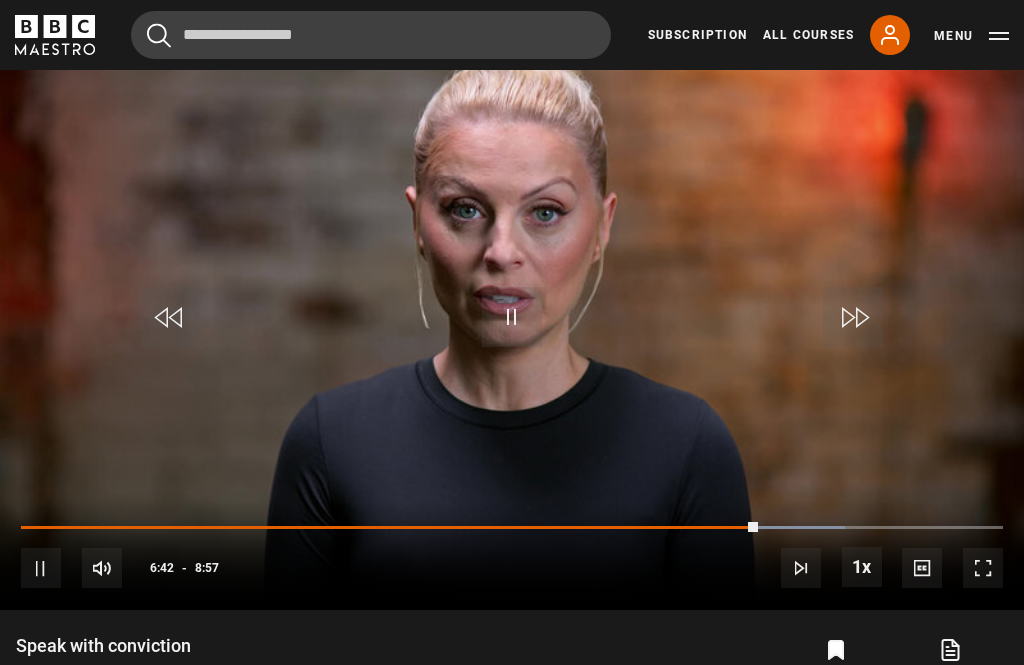 scroll, scrollTop: 878, scrollLeft: 0, axis: vertical 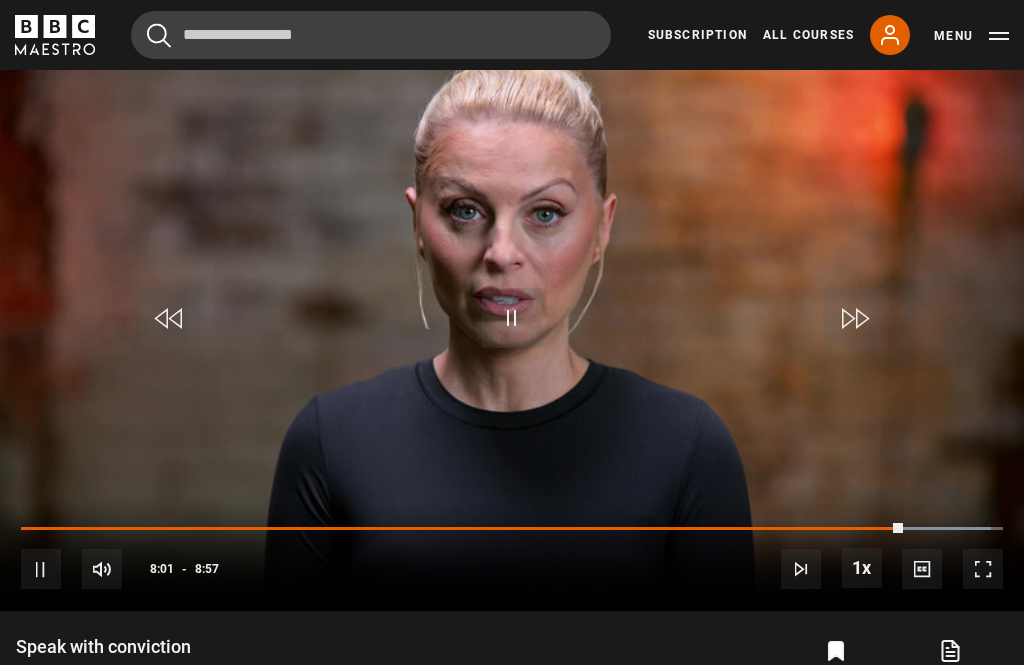 click on "Video Player is loading. Play Lesson Speak with conviction 10s Skip Back 10 seconds Pause 10s Skip Forward 10 seconds Loaded :  98.77% Pause Mute Current Time  8:01 - Duration  8:57
Evy Poumpouras
Lesson 20
Speak with conviction
1x Playback Rate 2x 1.5x 1x , selected 0.5x Captions captions off , selected English  Captions This is a modal window.
Lesson Completed
Up next
Priming
Cancel
Do you want to save this lesson?
You saved this lesson" at bounding box center [512, 323] 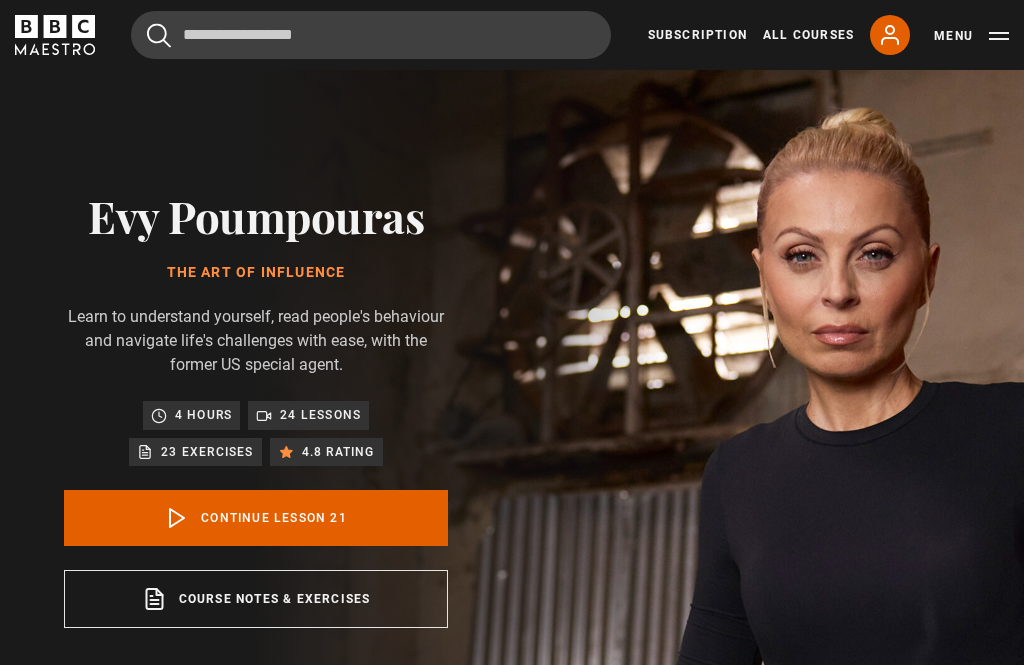 scroll, scrollTop: 0, scrollLeft: 0, axis: both 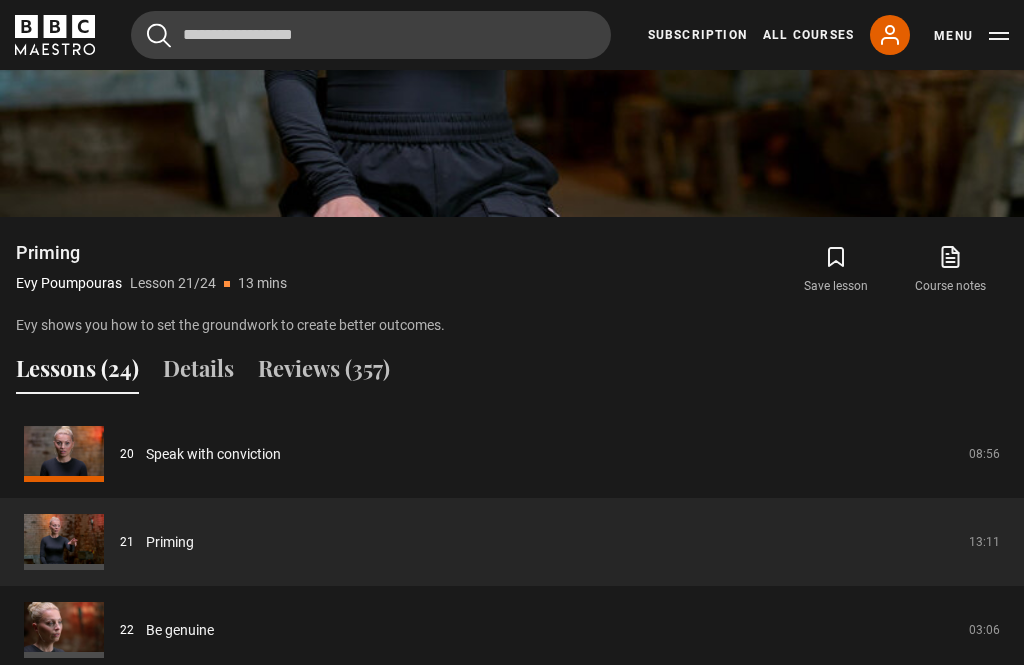 click 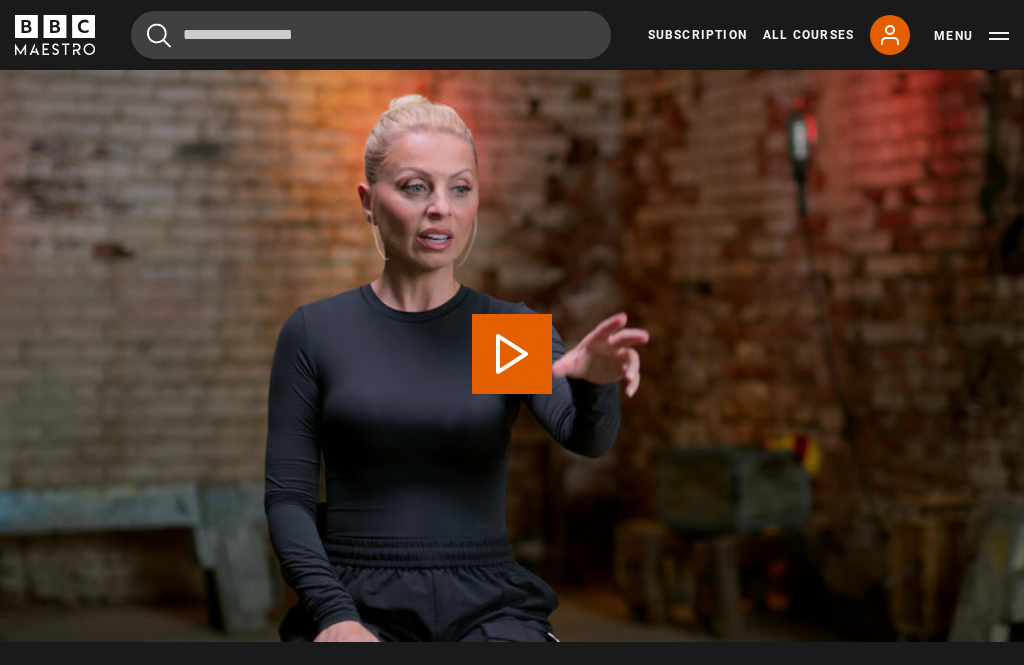 scroll, scrollTop: 829, scrollLeft: 0, axis: vertical 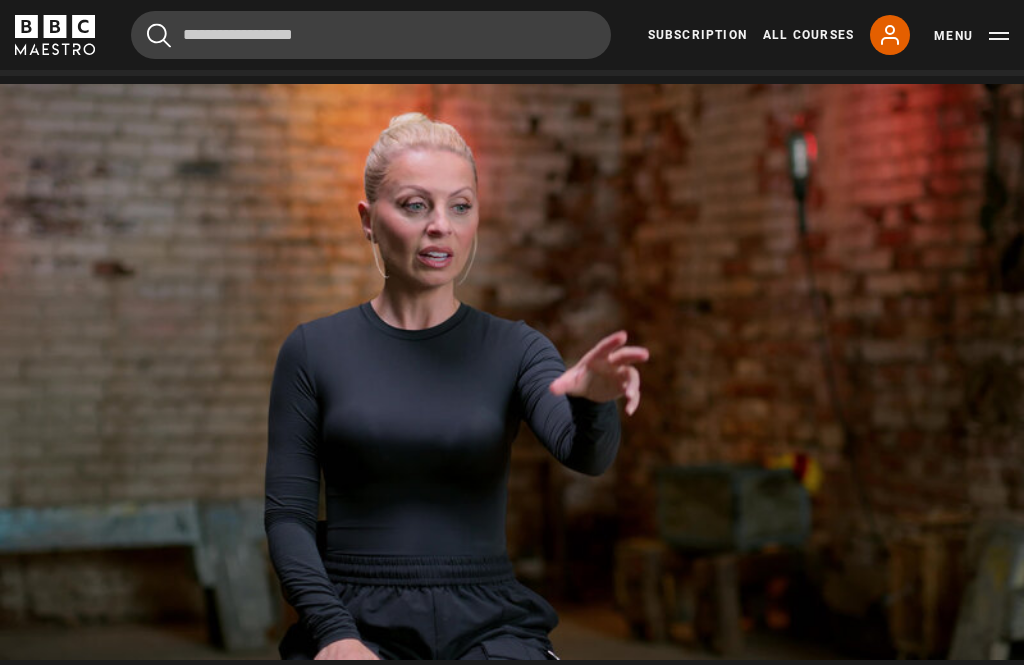 click on "Video Player is loading. Play Lesson Priming 10s Skip Back 10 seconds Pause 10s Skip Forward 10 seconds Loaded :  15.13% Pause Mute Current Time  1:15 - Duration  13:12
Evy Poumpouras
Lesson 21
Priming
1x Playback Rate 2x 1.5x 1x , selected 0.5x Captions captions off , selected English  Captions This is a modal window.
Lesson Completed
Up next
Be genuine
Cancel
Do you want to save this lesson?
You saved this lesson
Rewatch" at bounding box center (512, 372) 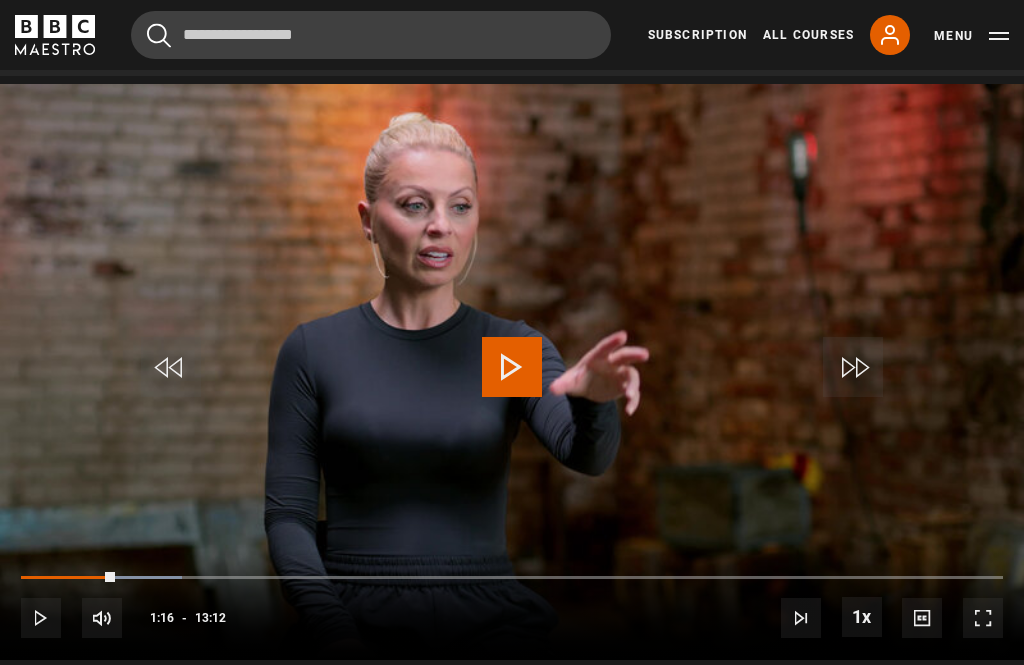click on "Play" at bounding box center [512, 367] 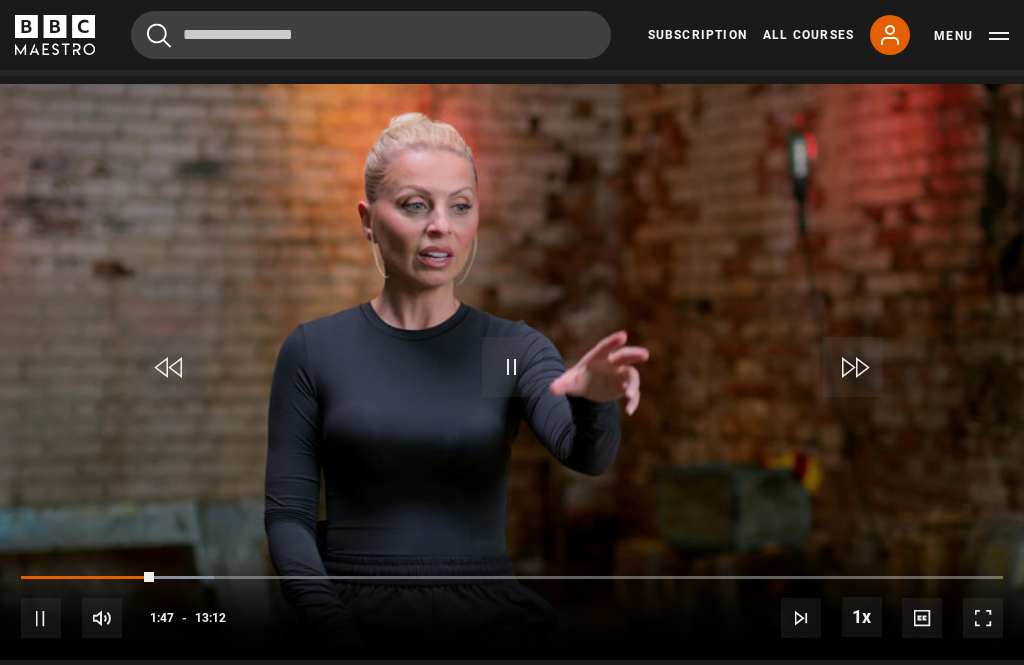 click on "Video Player is loading. Play Lesson Priming 10s Skip Back 10 seconds Pause 10s Skip Forward 10 seconds Loaded :  19.65% Pause Mute Current Time  1:47 - Duration  13:12
Evy Poumpouras
Lesson 21
Priming
1x Playback Rate 2x 1.5x 1x , selected 0.5x Captions captions off , selected English  Captions This is a modal window.
Lesson Completed
Up next
Be genuine
Cancel
Do you want to save this lesson?
You saved this lesson
Rewatch" at bounding box center [512, 372] 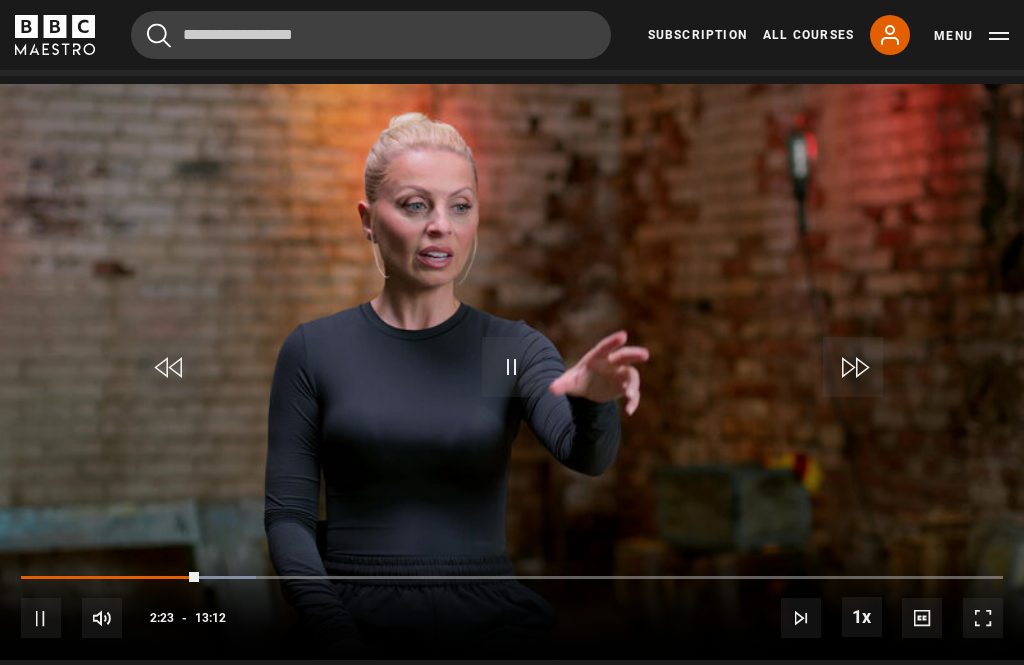 click on "Video Player is loading. Play Lesson Priming 10s Skip Back 10 seconds Pause 10s Skip Forward 10 seconds Loaded :  23.99% Pause Mute Current Time  2:23 - Duration  13:12
Evy Poumpouras
Lesson 21
Priming
1x Playback Rate 2x 1.5x 1x , selected 0.5x Captions captions off , selected English  Captions This is a modal window.
Lesson Completed
Up next
Be genuine
Cancel
Do you want to save this lesson?
You saved this lesson
Rewatch" at bounding box center [512, 372] 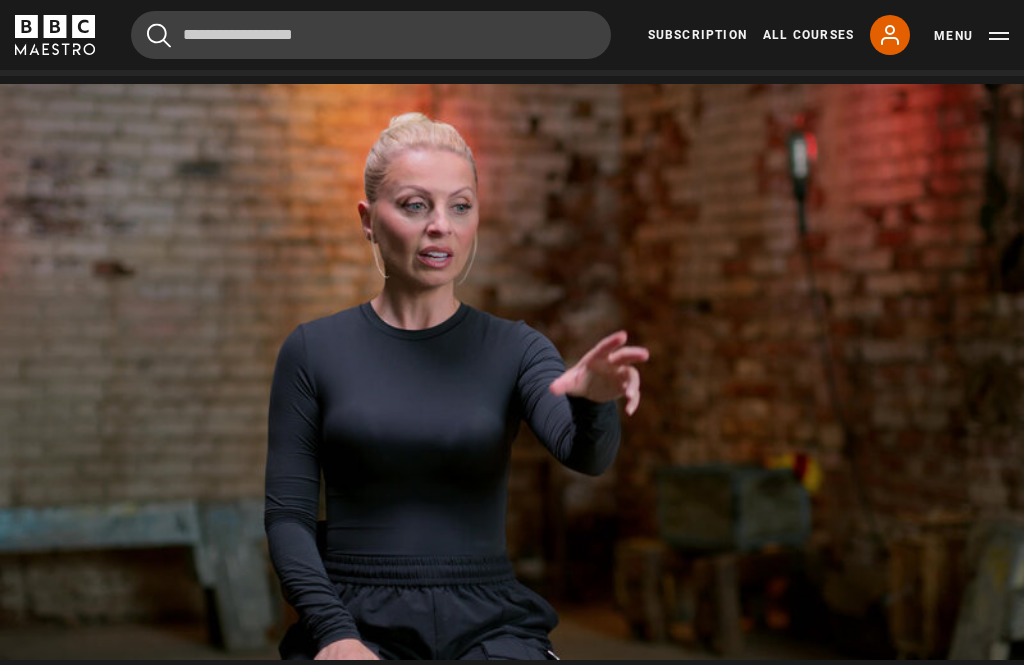 click on "Video Player is loading. Play Lesson Priming 10s Skip Back 10 seconds Pause 10s Skip Forward 10 seconds Loaded :  29.94% Pause Mute Current Time  3:07 - Duration  13:12
Evy Poumpouras
Lesson 21
Priming
1x Playback Rate 2x 1.5x 1x , selected 0.5x Captions captions off , selected English  Captions This is a modal window.
Lesson Completed
Up next
Be genuine
Cancel
Do you want to save this lesson?
You saved this lesson
Rewatch" at bounding box center [512, 372] 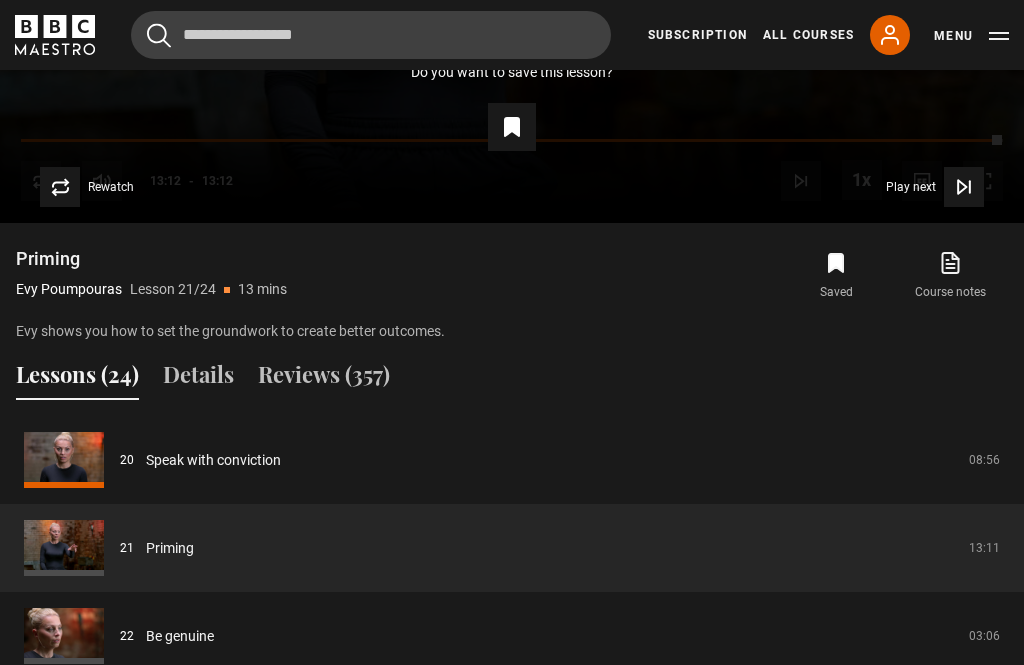 scroll, scrollTop: 1282, scrollLeft: 0, axis: vertical 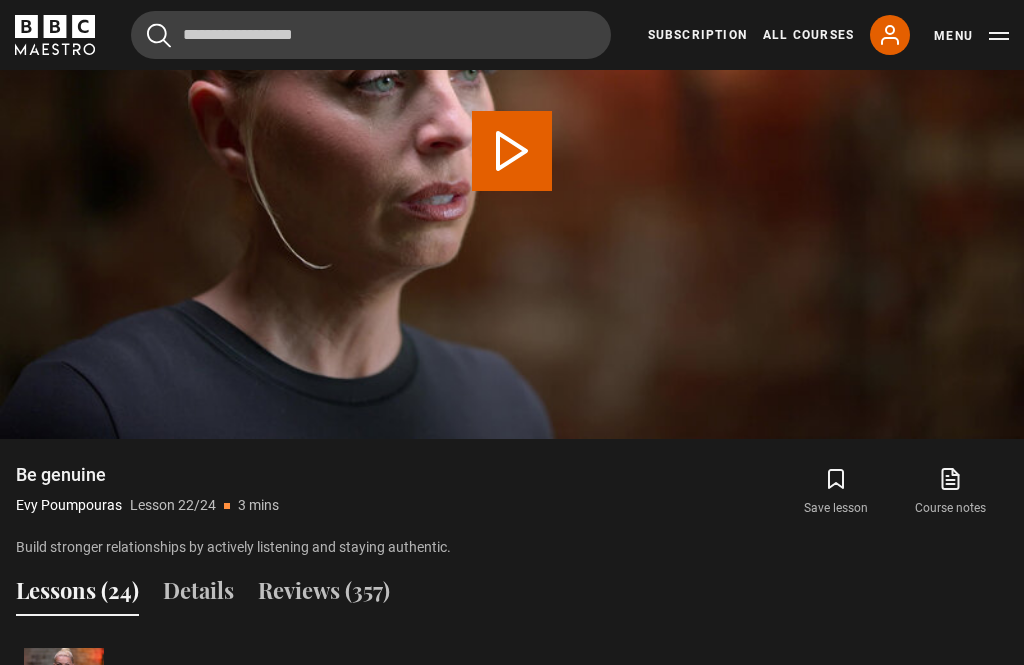 click 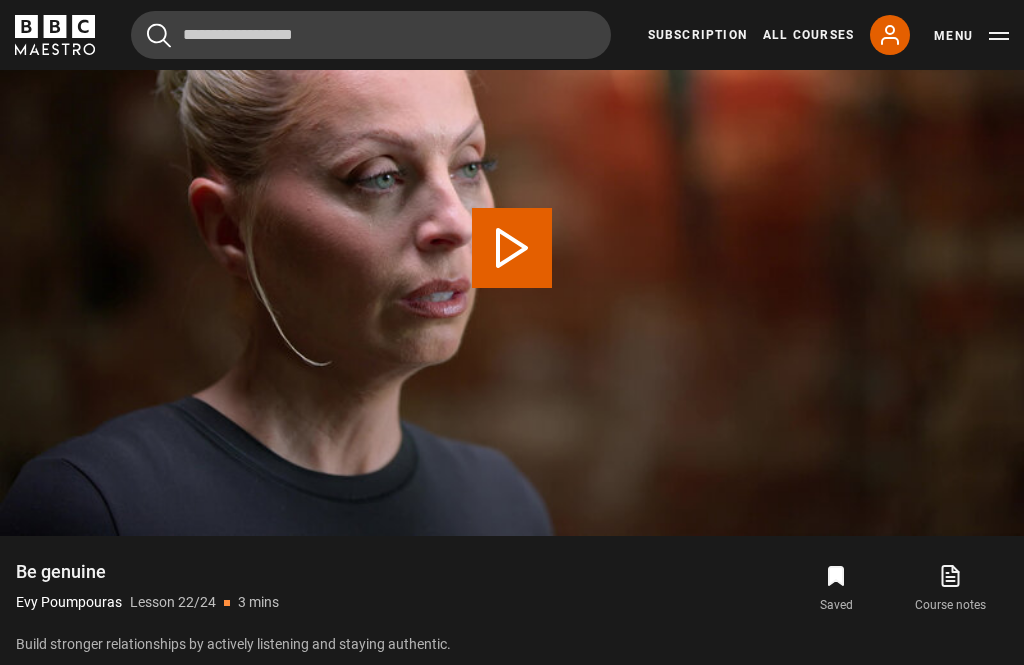 scroll, scrollTop: 893, scrollLeft: 0, axis: vertical 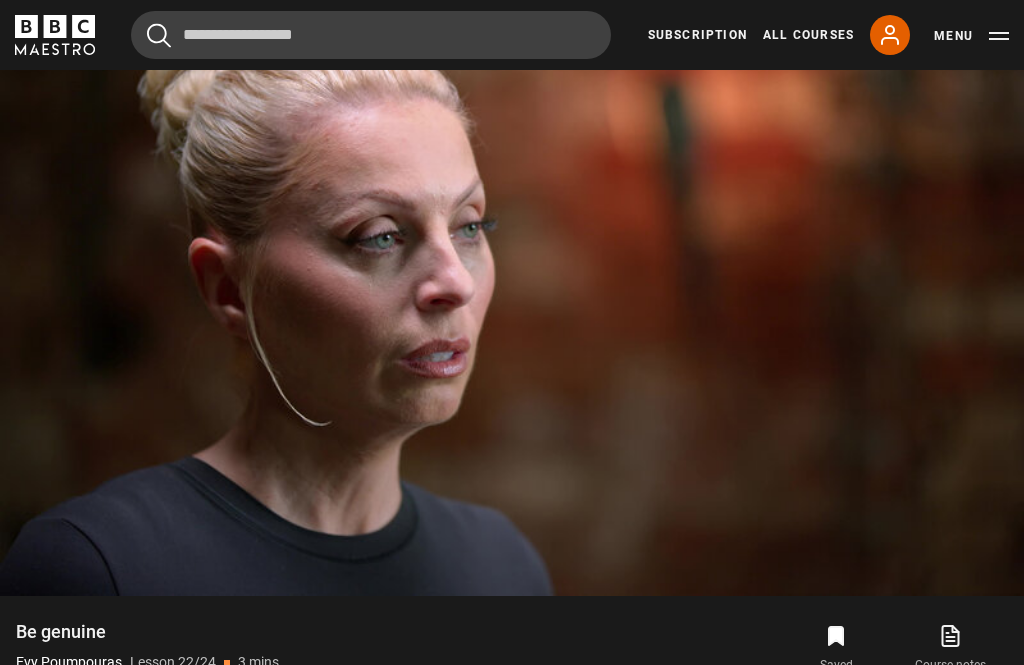 click on "Video Player is loading. Play Lesson Be genuine 10s Skip Back 10 seconds Pause 10s Skip Forward 10 seconds Loaded :  37.26% Pause Mute Current Time  0:20 - Duration  3:07
Evy Poumpouras
Lesson 22
Be genuine
1x Playback Rate 2x 1.5x 1x , selected 0.5x Captions captions off , selected English  Captions This is a modal window.
Lesson Completed
Up next
How to influence like a special agent
Cancel
Do you want to save this lesson?
You saved this lesson" at bounding box center (512, 308) 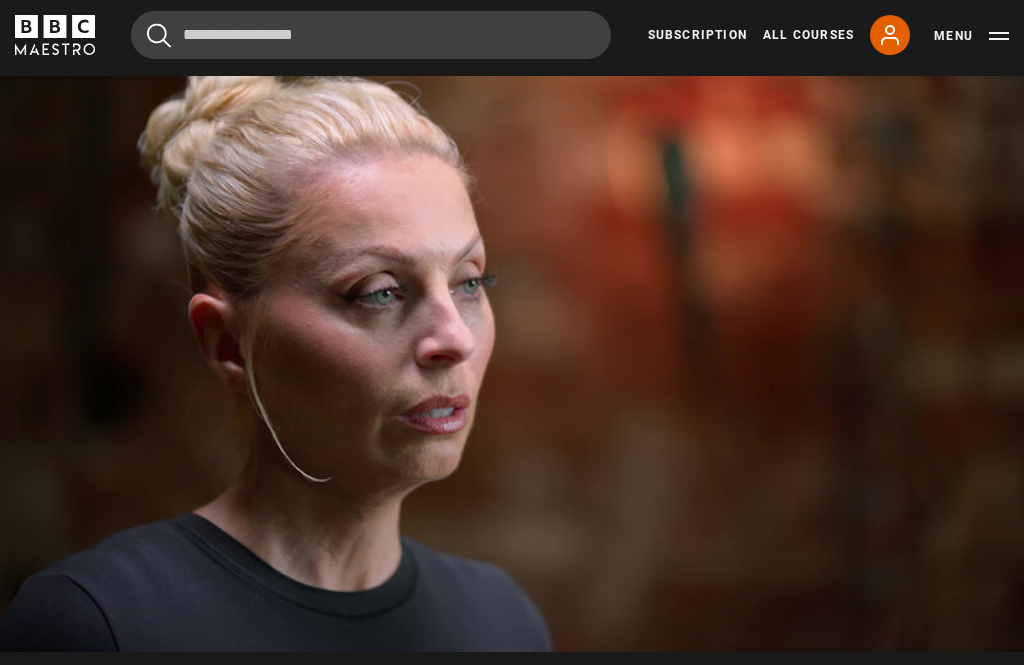 scroll, scrollTop: 836, scrollLeft: 0, axis: vertical 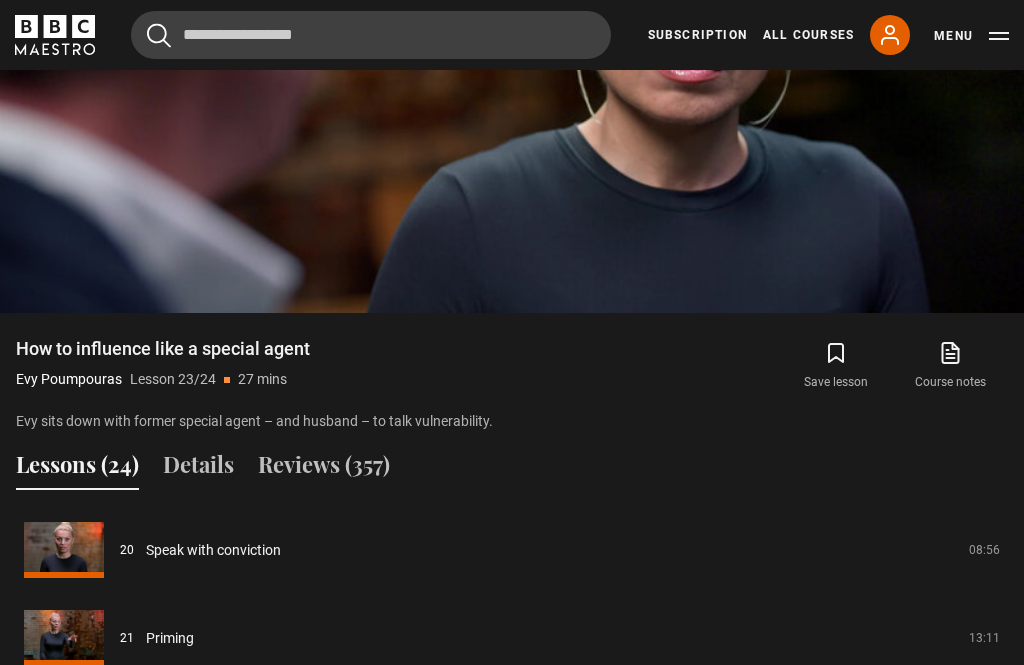 click on "Save lesson" at bounding box center (836, 366) 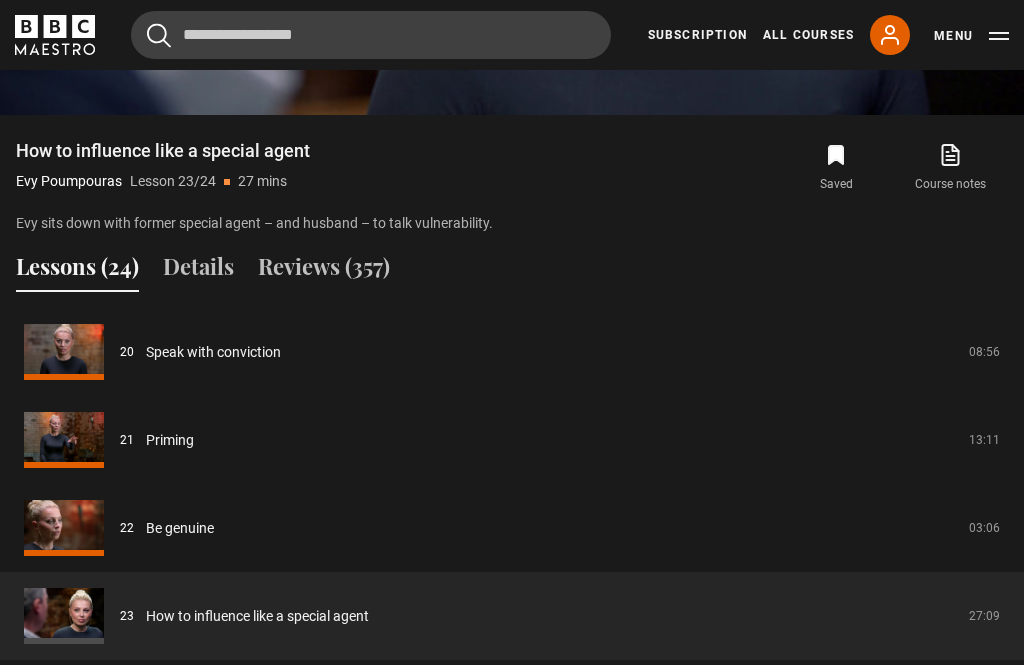 scroll, scrollTop: 1374, scrollLeft: 0, axis: vertical 